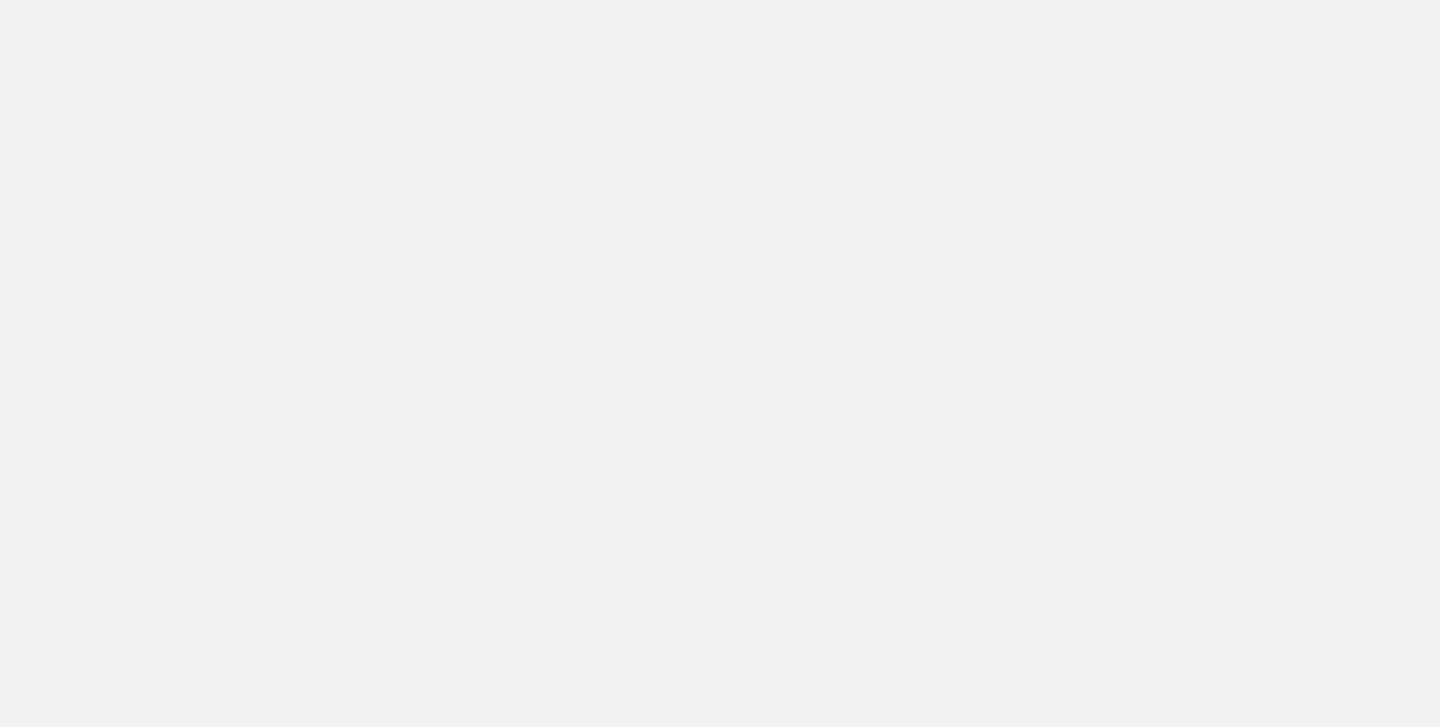 scroll, scrollTop: 0, scrollLeft: 0, axis: both 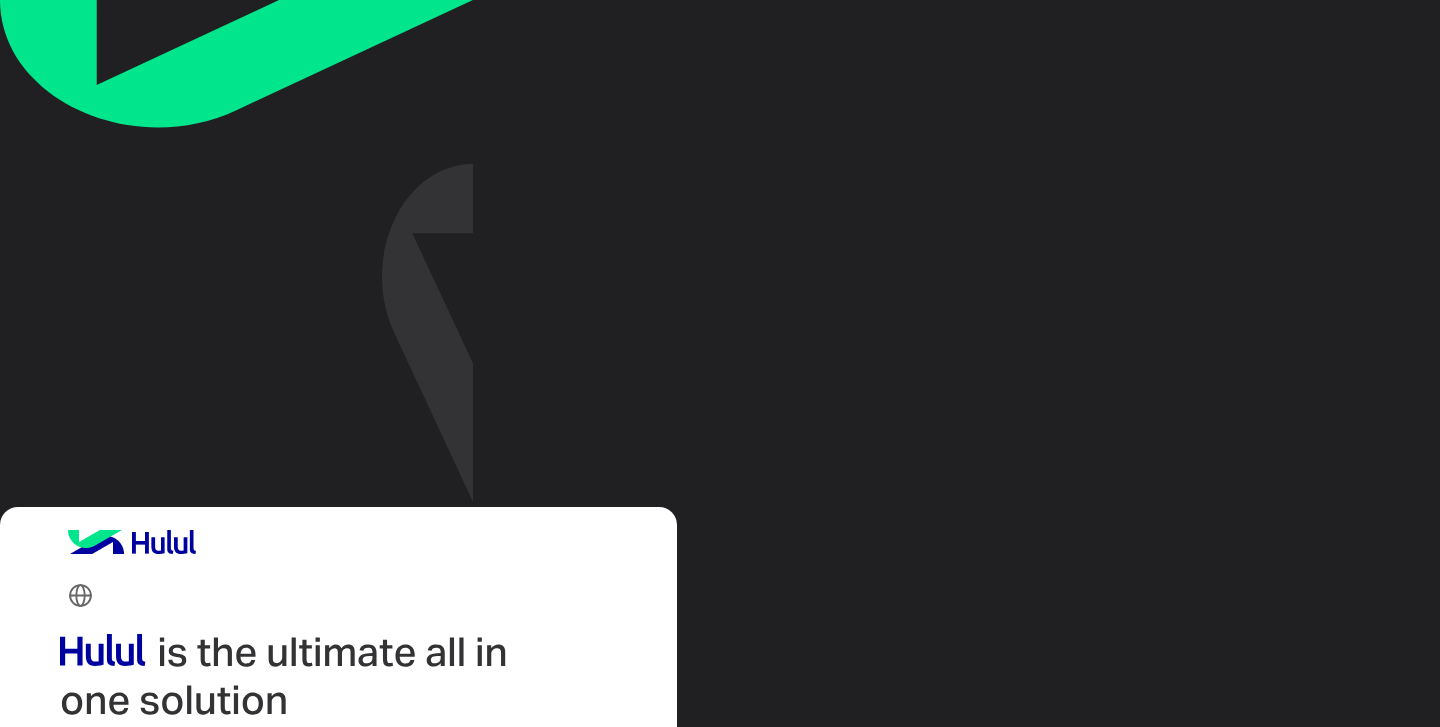 click on "Login with Google" at bounding box center (155, 853) 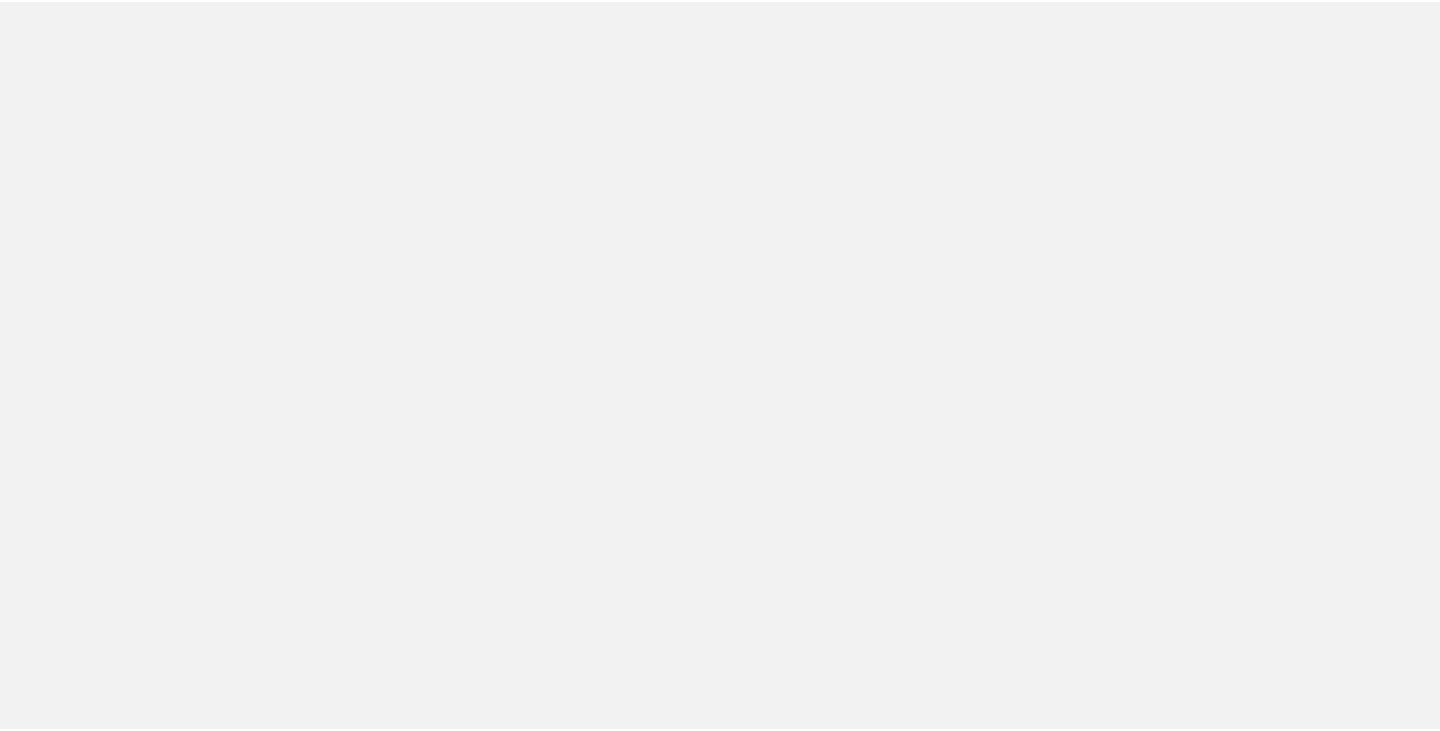 scroll, scrollTop: 0, scrollLeft: 0, axis: both 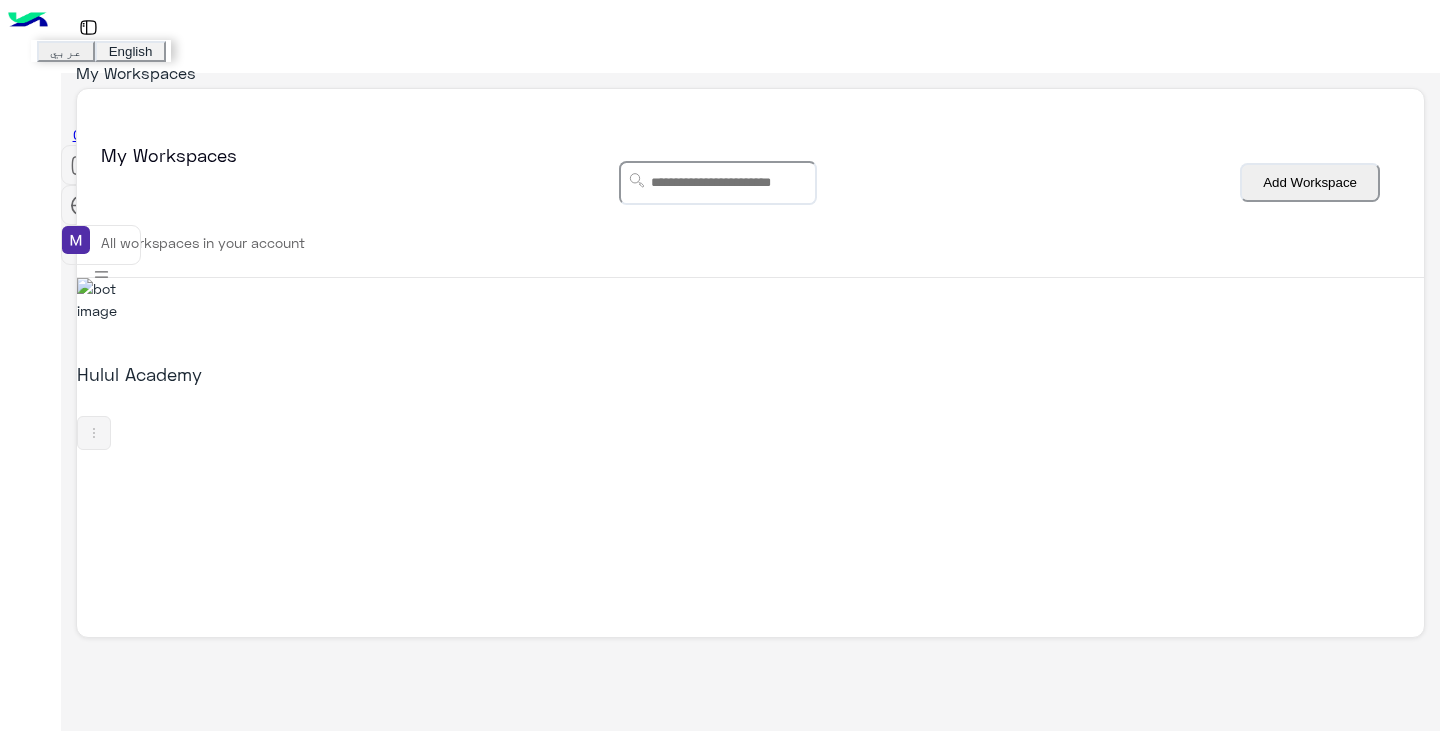 click at bounding box center (81, 205) 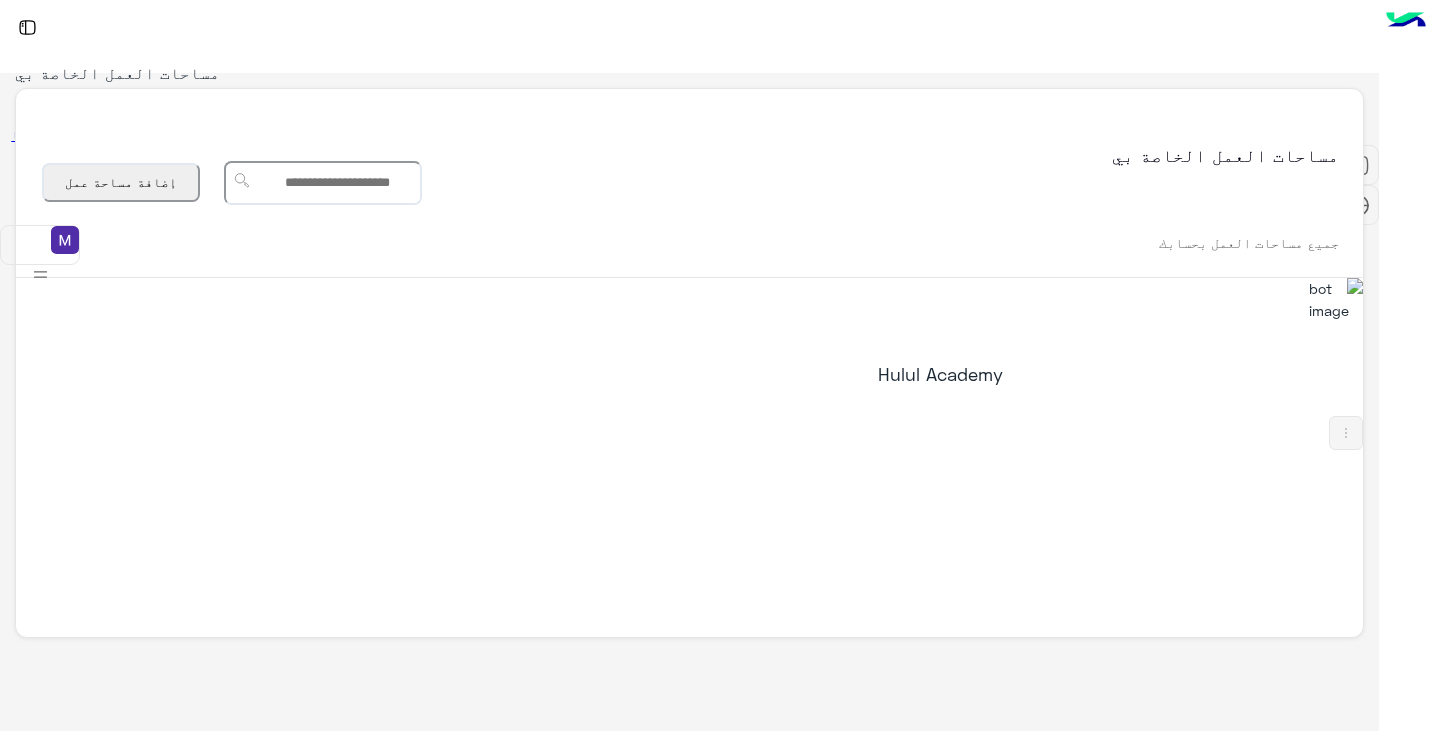 click on "Hulul Academy" at bounding box center (1120, 374) 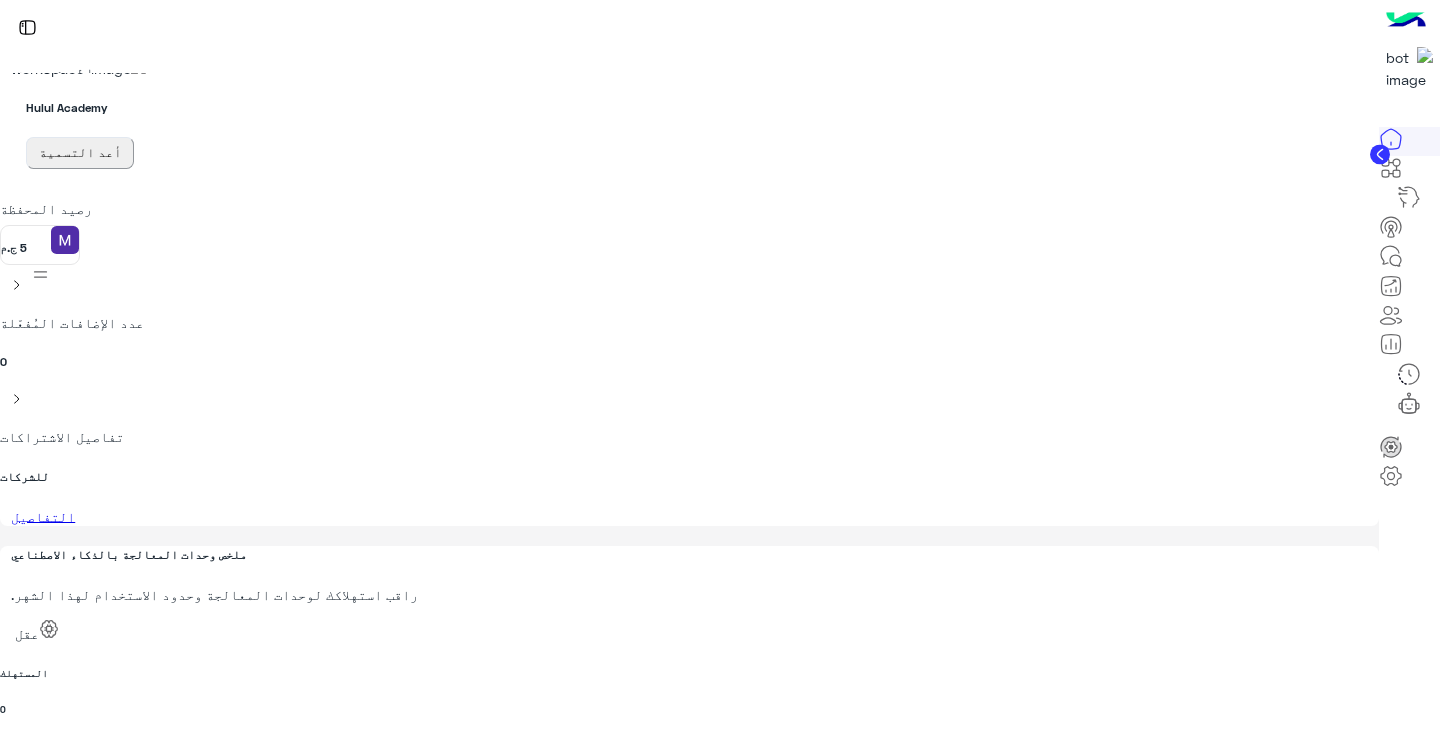 scroll, scrollTop: 0, scrollLeft: 0, axis: both 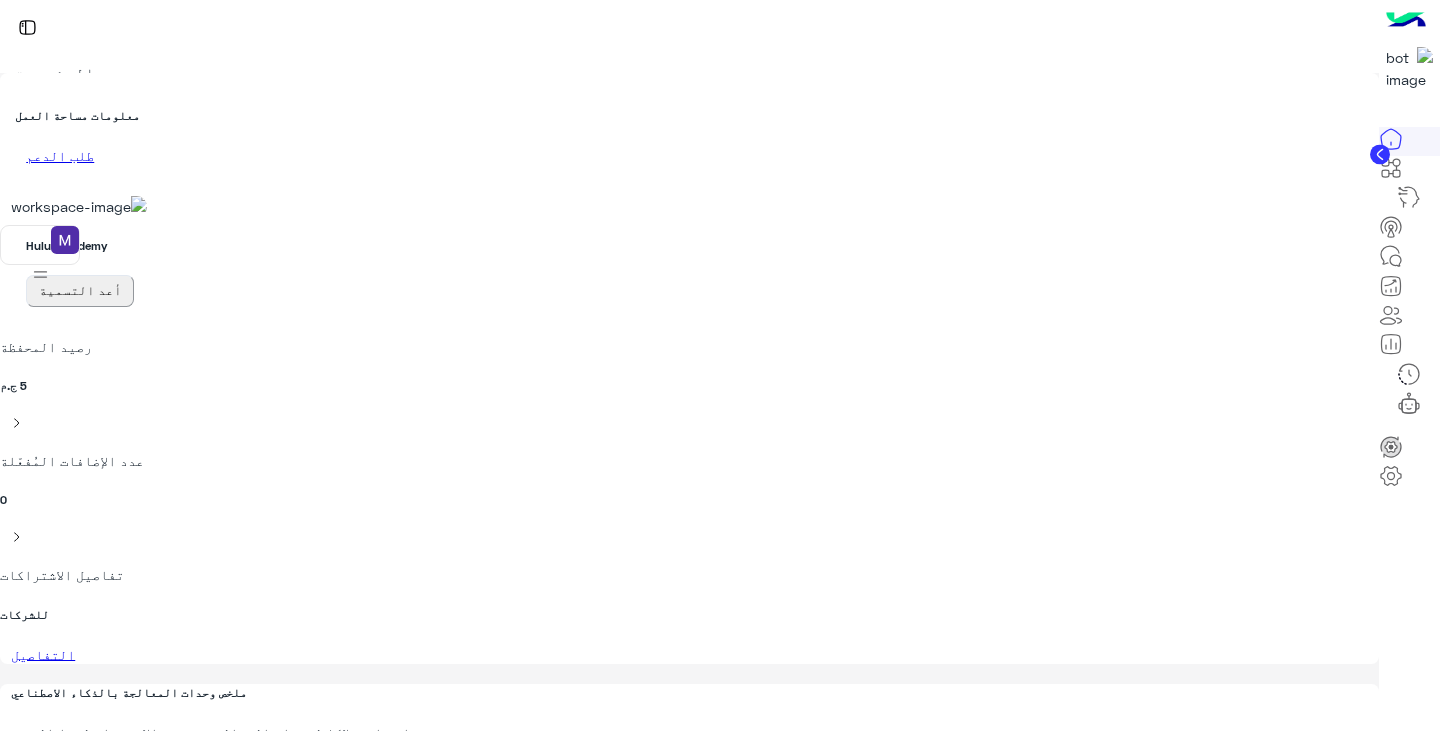 click at bounding box center (1391, 168) 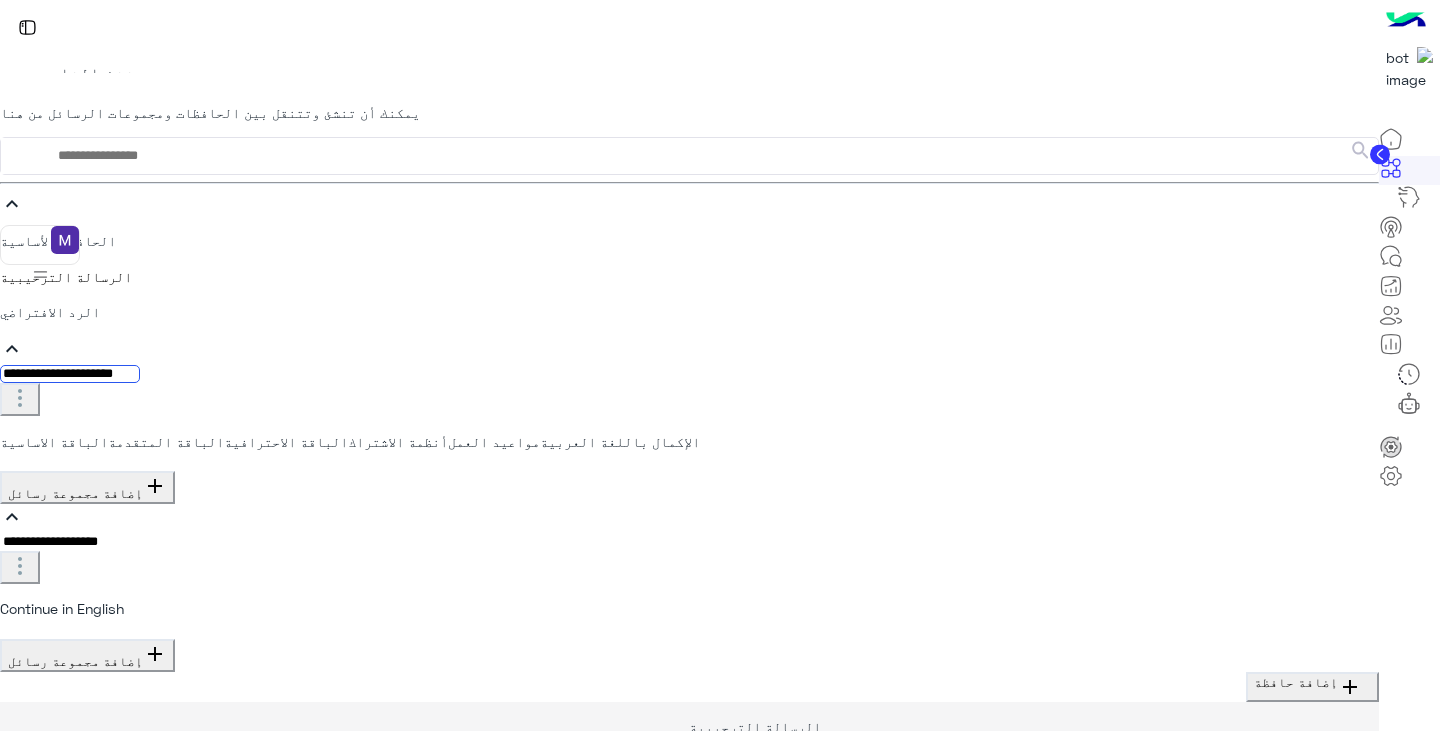 click on "**********" at bounding box center (689, 372) 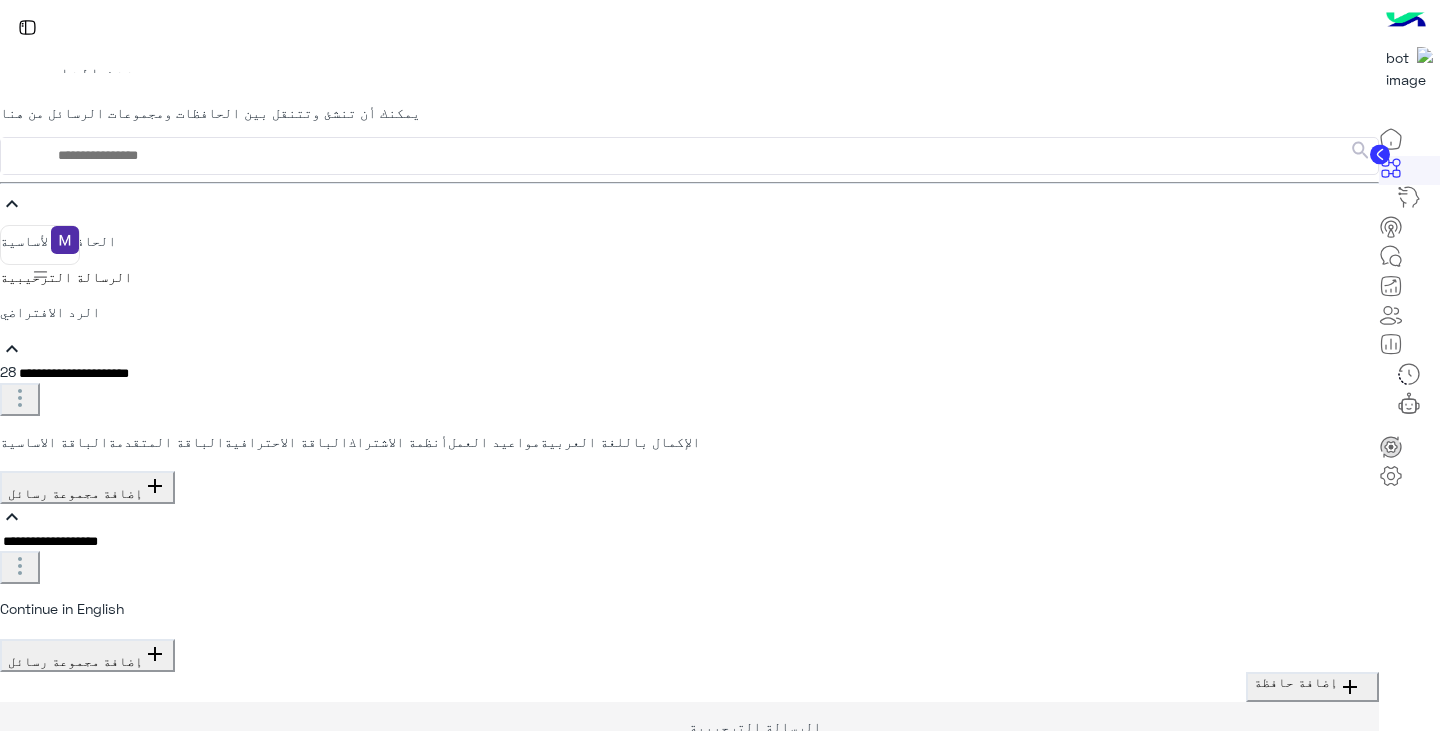 click on "**********" at bounding box center [689, 388] 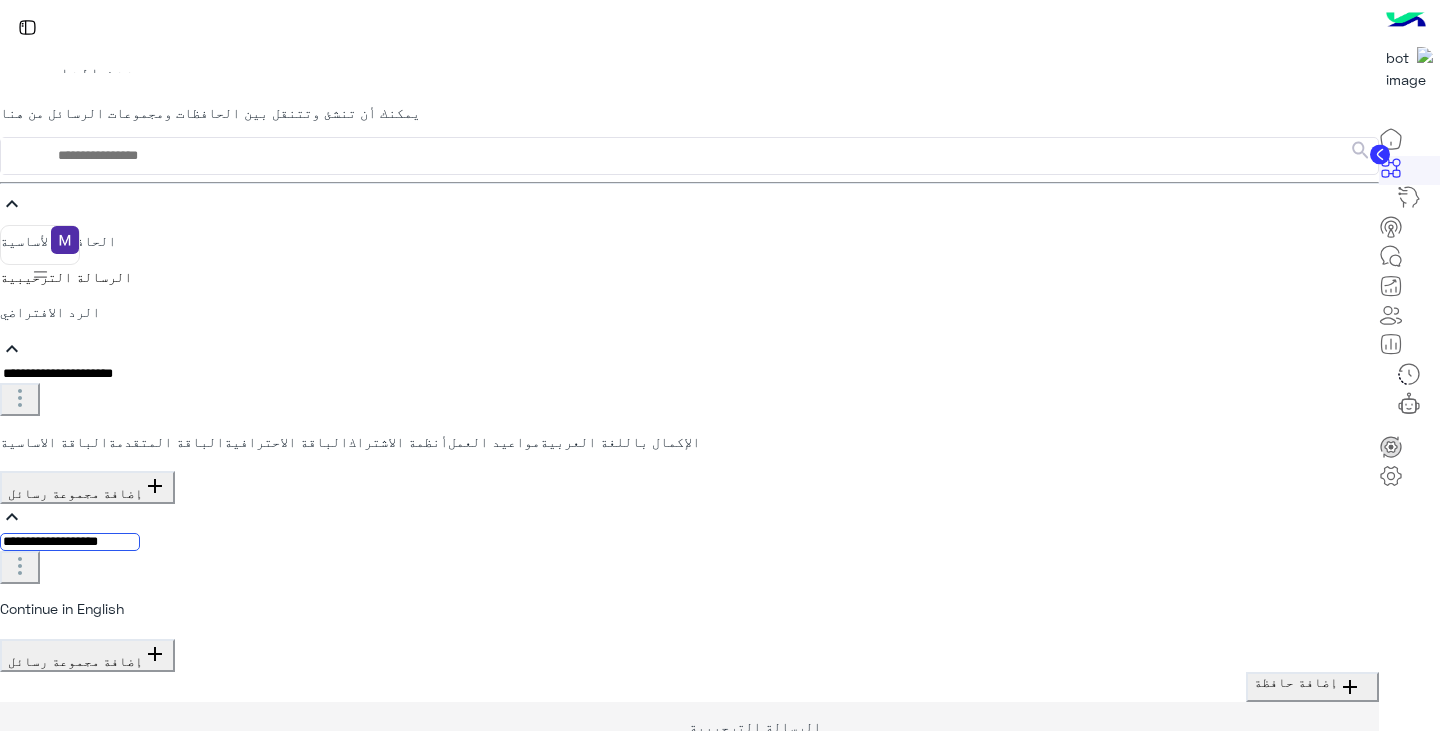 click on "**********" at bounding box center [689, 372] 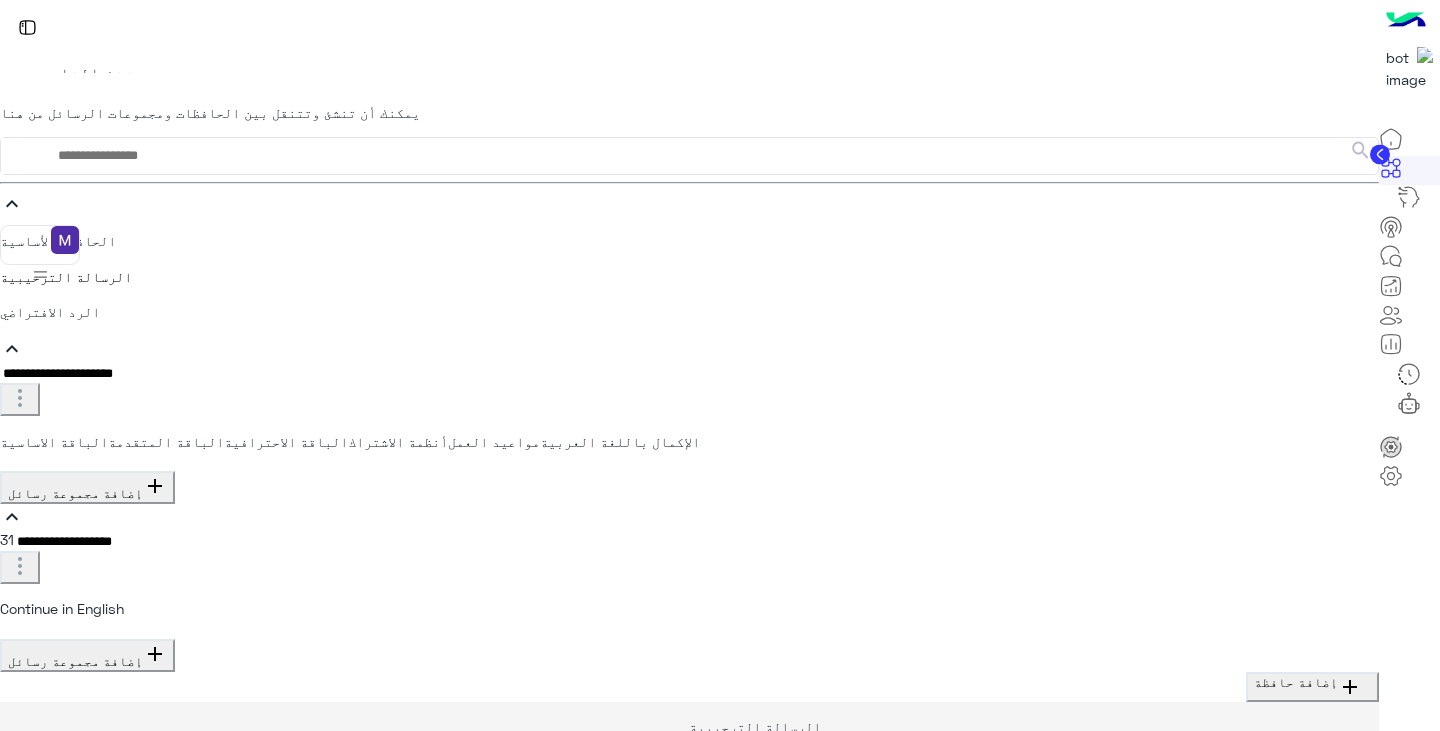 click at bounding box center [20, 398] 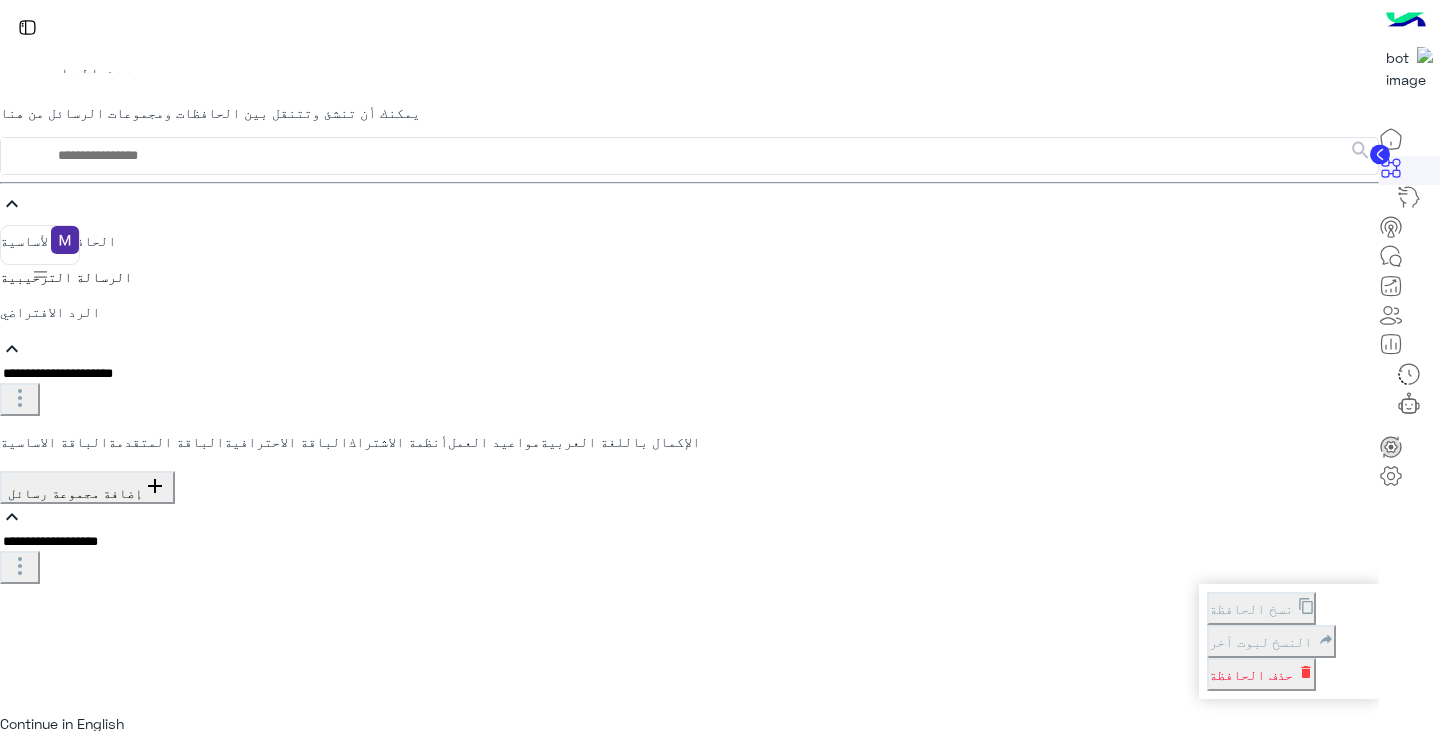 click on "نسخ الحافظة" at bounding box center (1253, 609) 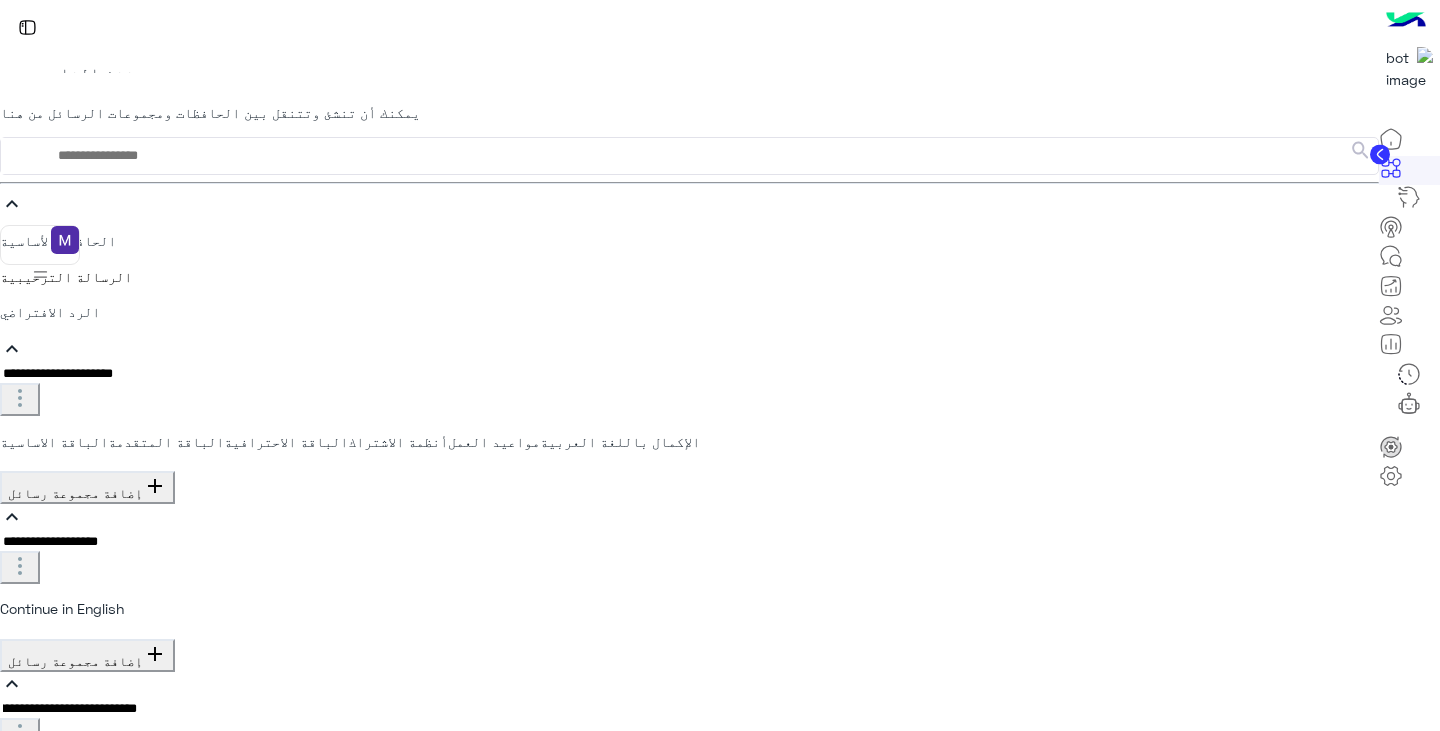 click on "Continue in English" at bounding box center [689, 609] 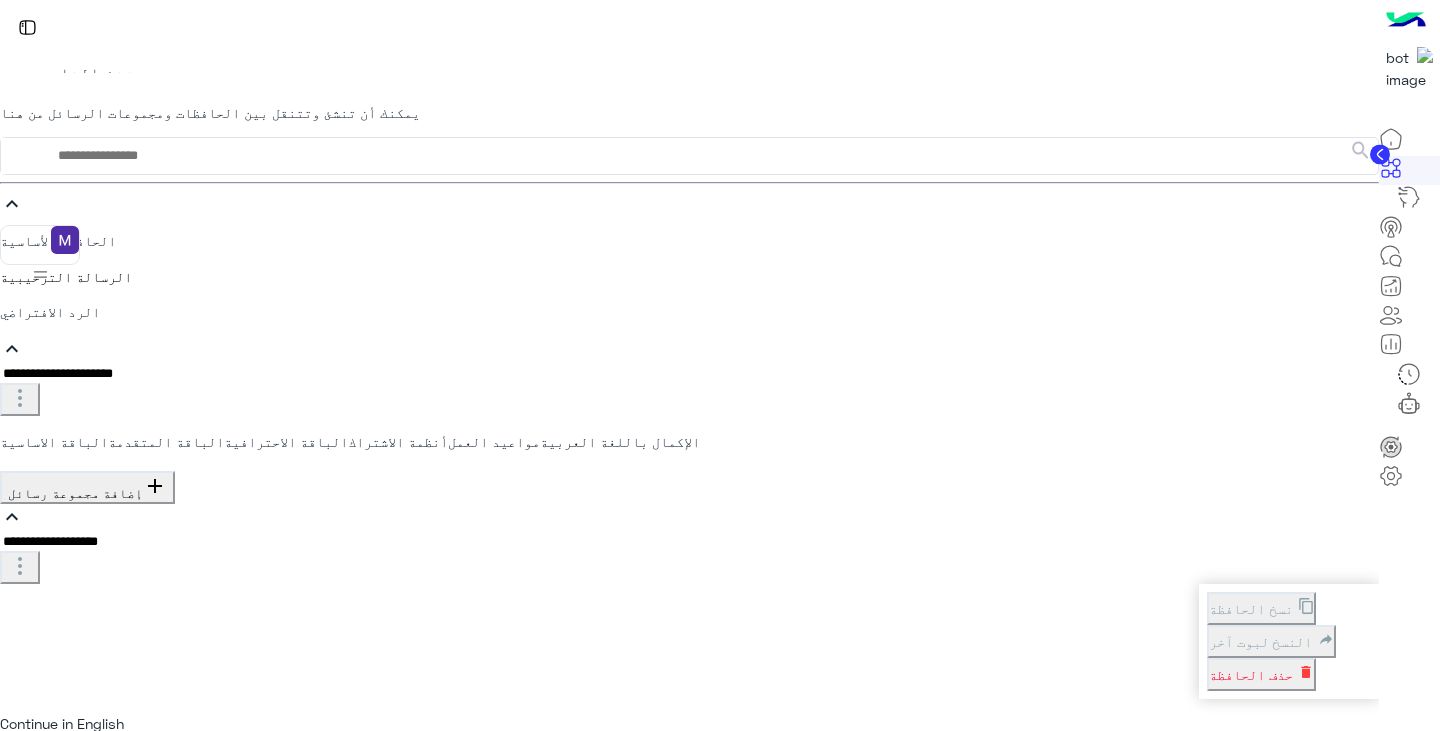 click on "**********" at bounding box center [689, 432] 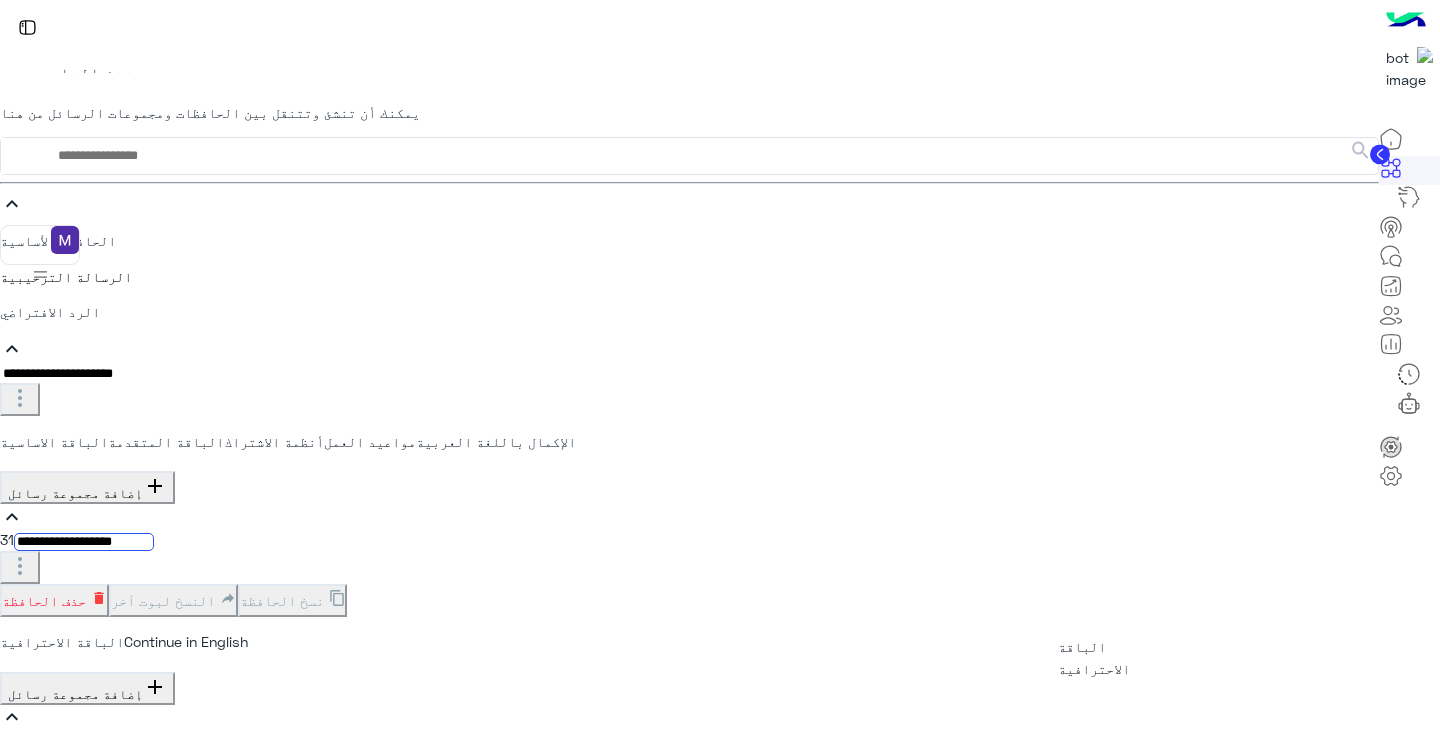 drag, startPoint x: 1276, startPoint y: 437, endPoint x: 1119, endPoint y: 634, distance: 251.9087 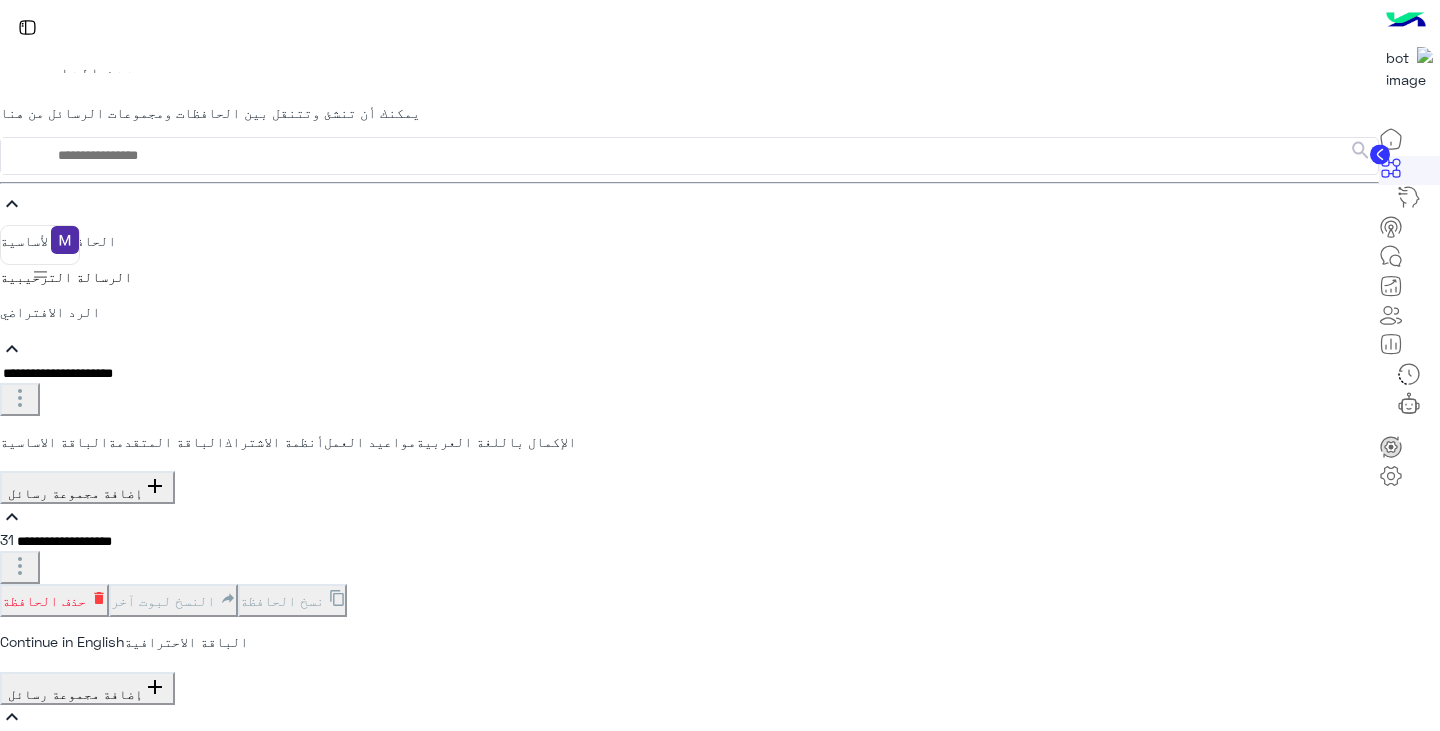 click on "**********" at bounding box center (689, 604) 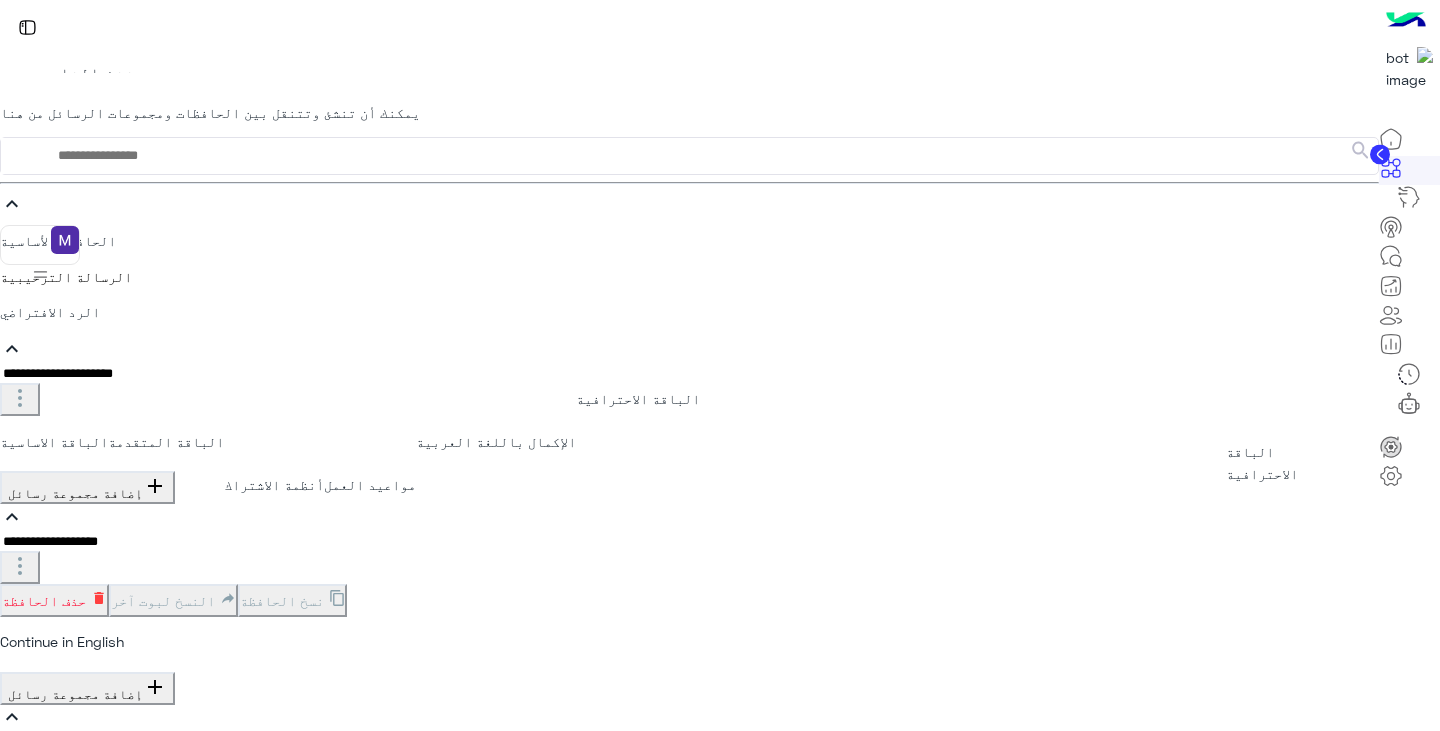 drag, startPoint x: 1142, startPoint y: 637, endPoint x: 1281, endPoint y: 443, distance: 238.65666 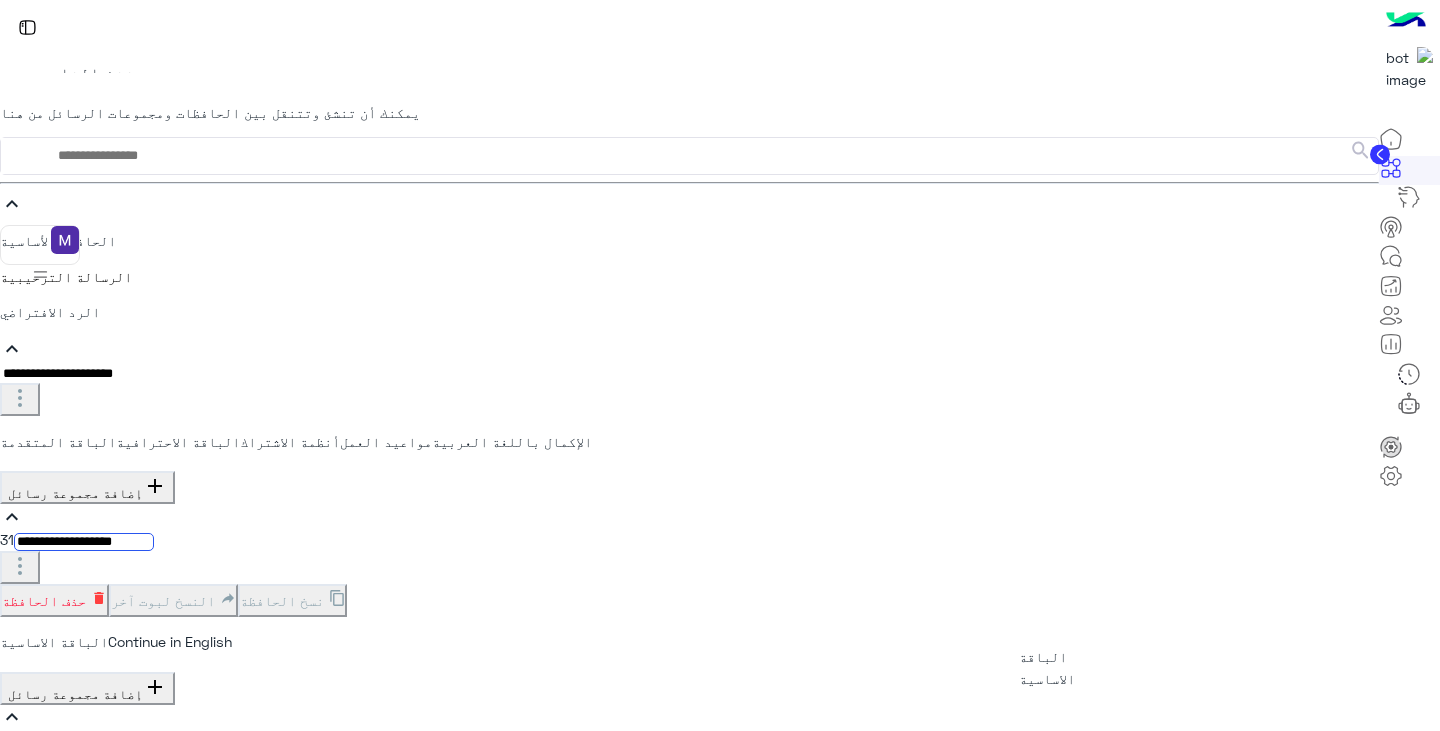 drag, startPoint x: 1287, startPoint y: 402, endPoint x: 1093, endPoint y: 651, distance: 315.6533 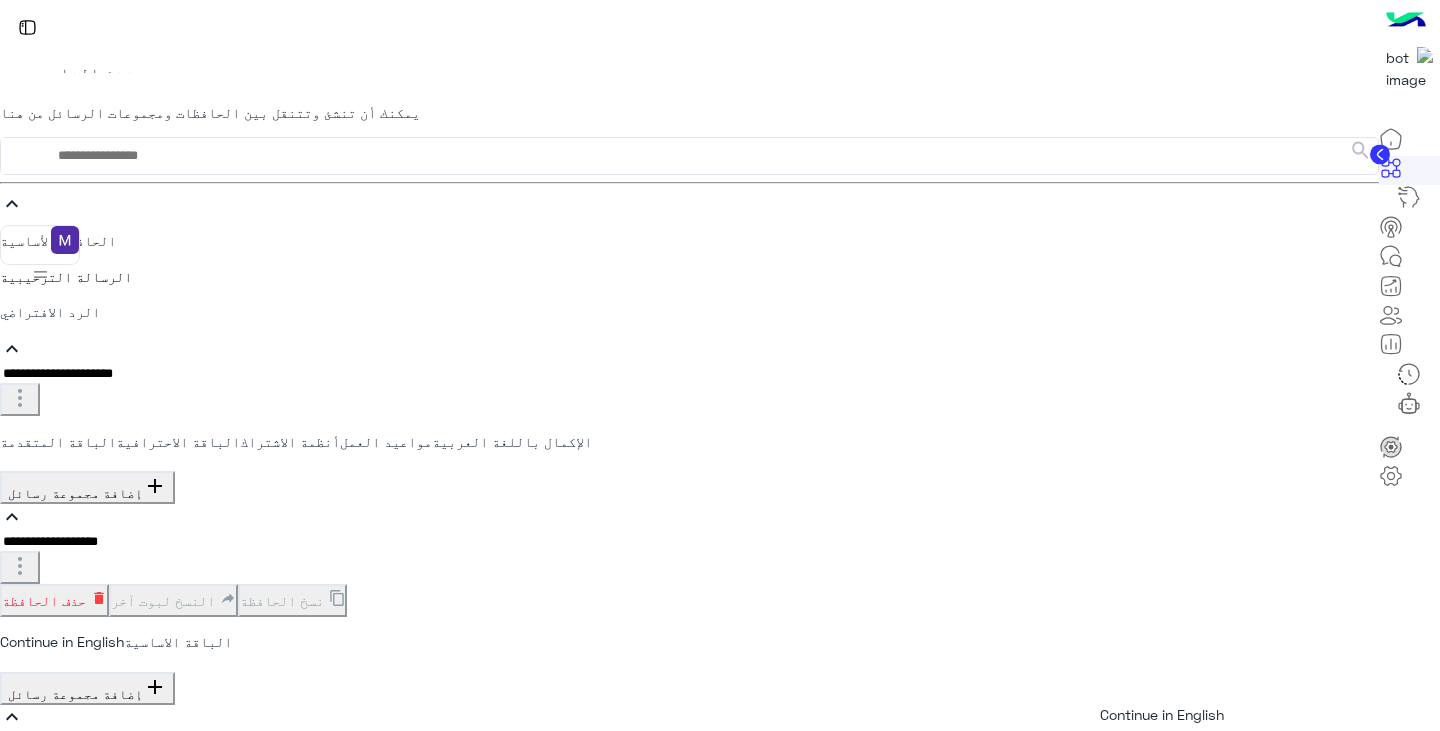 scroll, scrollTop: 165, scrollLeft: 0, axis: vertical 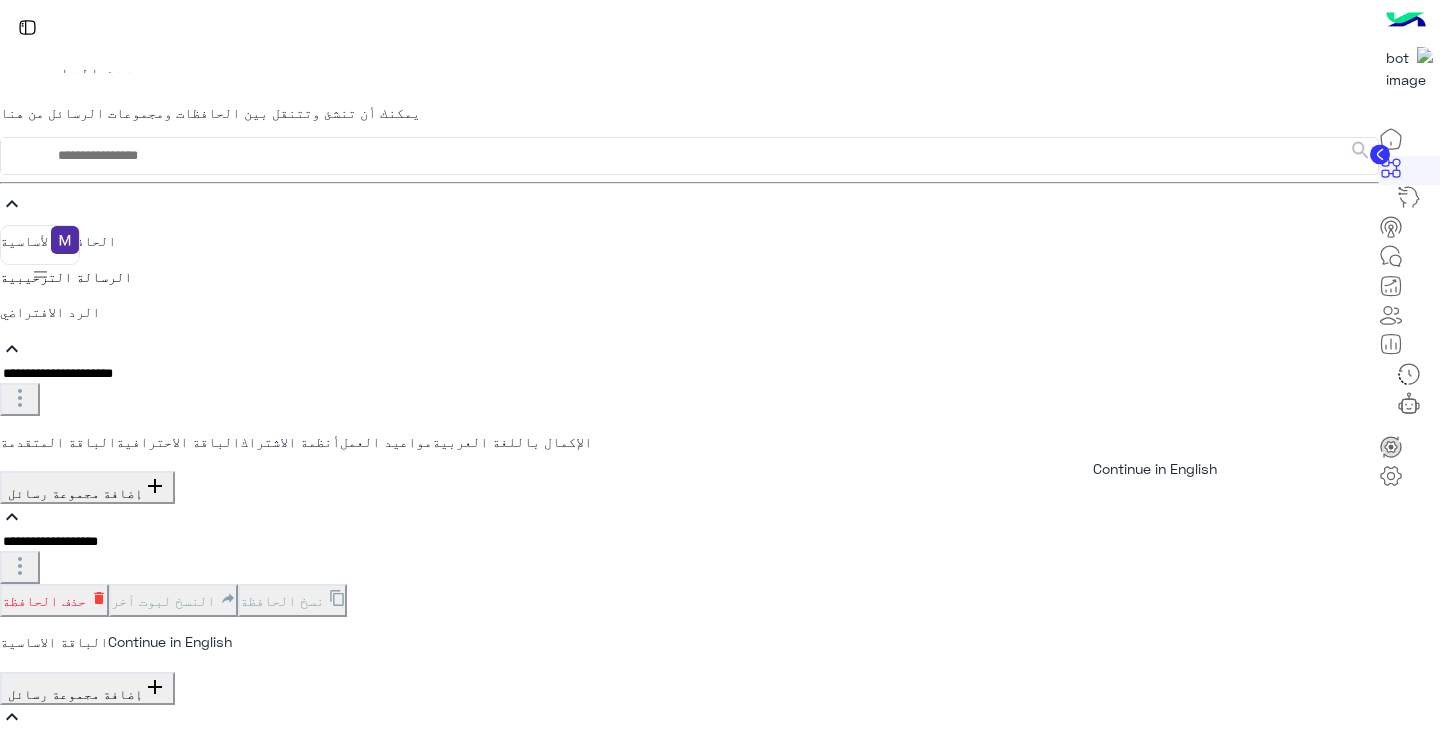 drag, startPoint x: 1125, startPoint y: 651, endPoint x: 1138, endPoint y: 478, distance: 173.48775 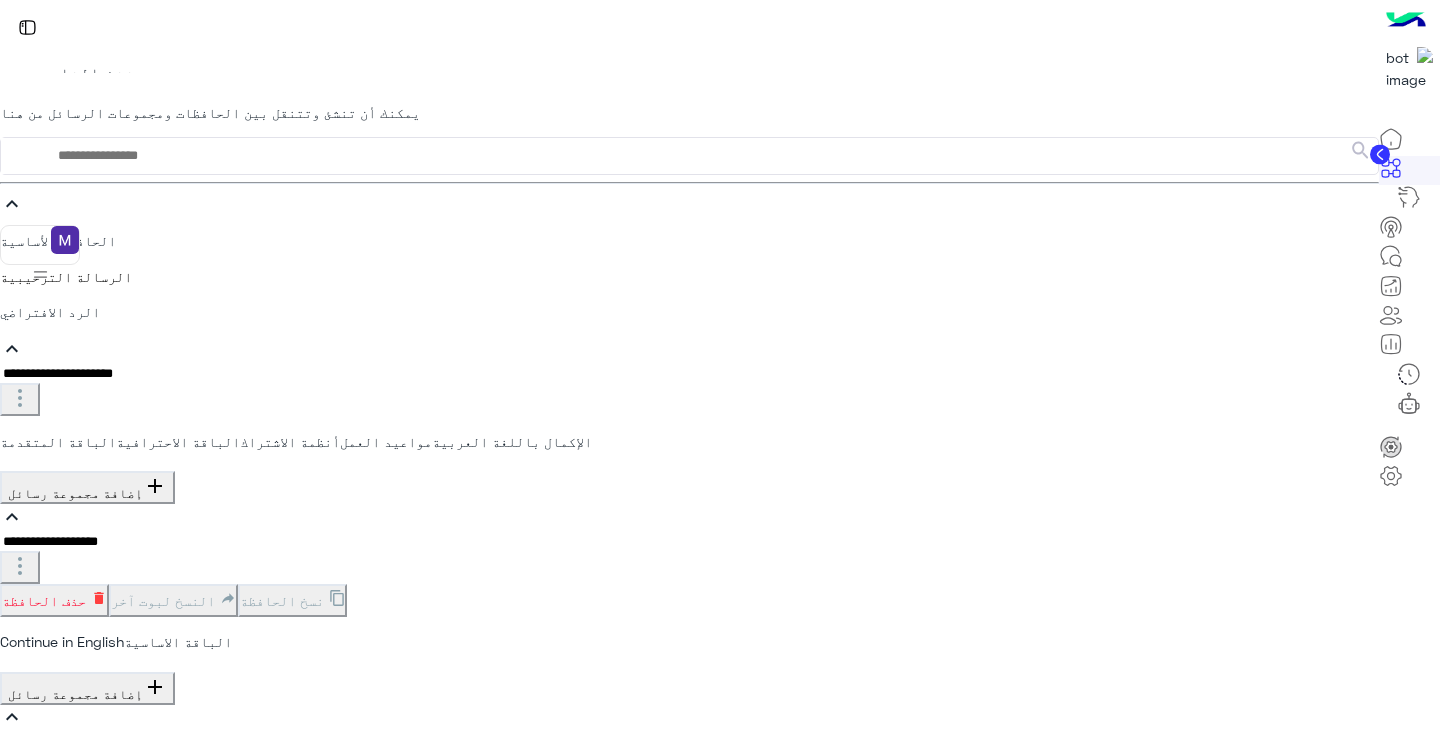 scroll, scrollTop: 106, scrollLeft: 0, axis: vertical 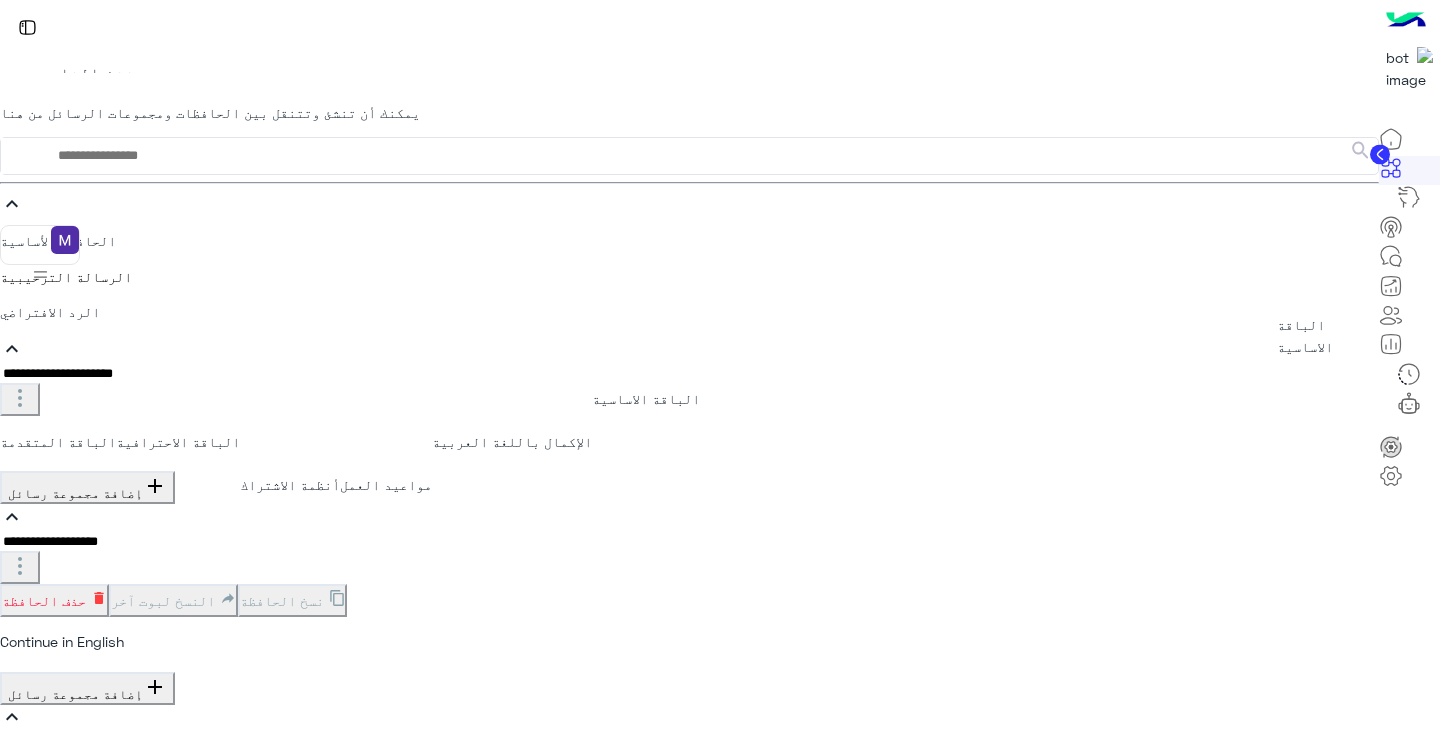 drag, startPoint x: 1139, startPoint y: 532, endPoint x: 1317, endPoint y: 330, distance: 269.23596 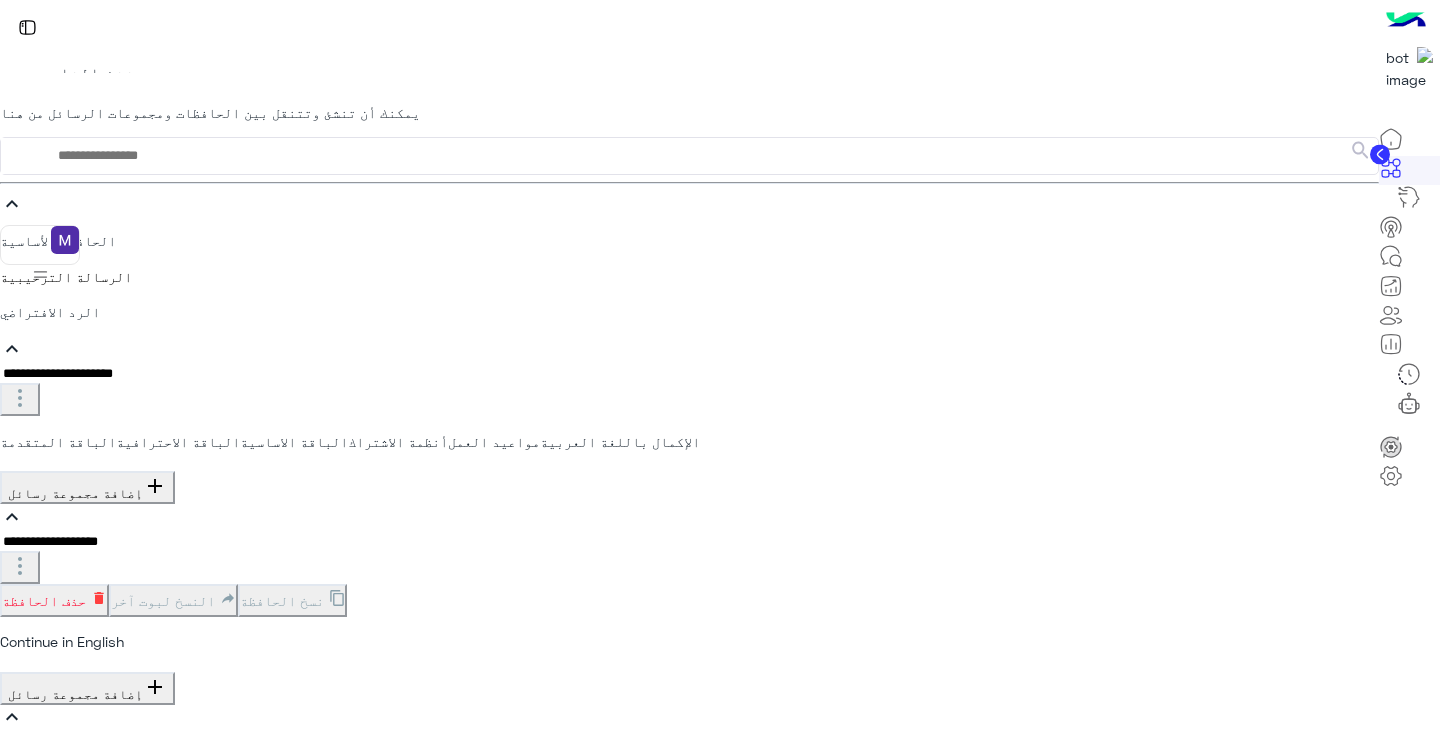 click on "Continue in English  add  إضافة مجموعة رسائل" at bounding box center [689, 661] 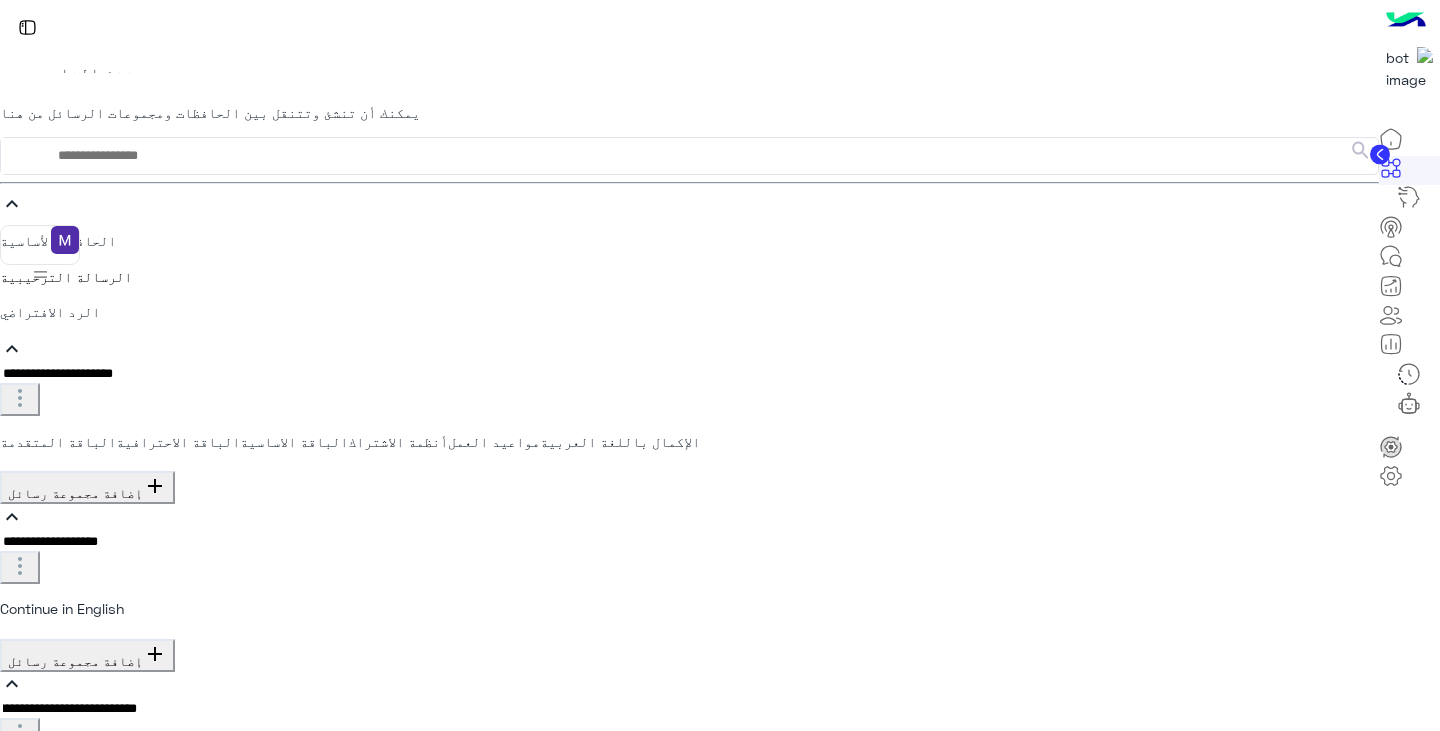 scroll, scrollTop: 312, scrollLeft: 0, axis: vertical 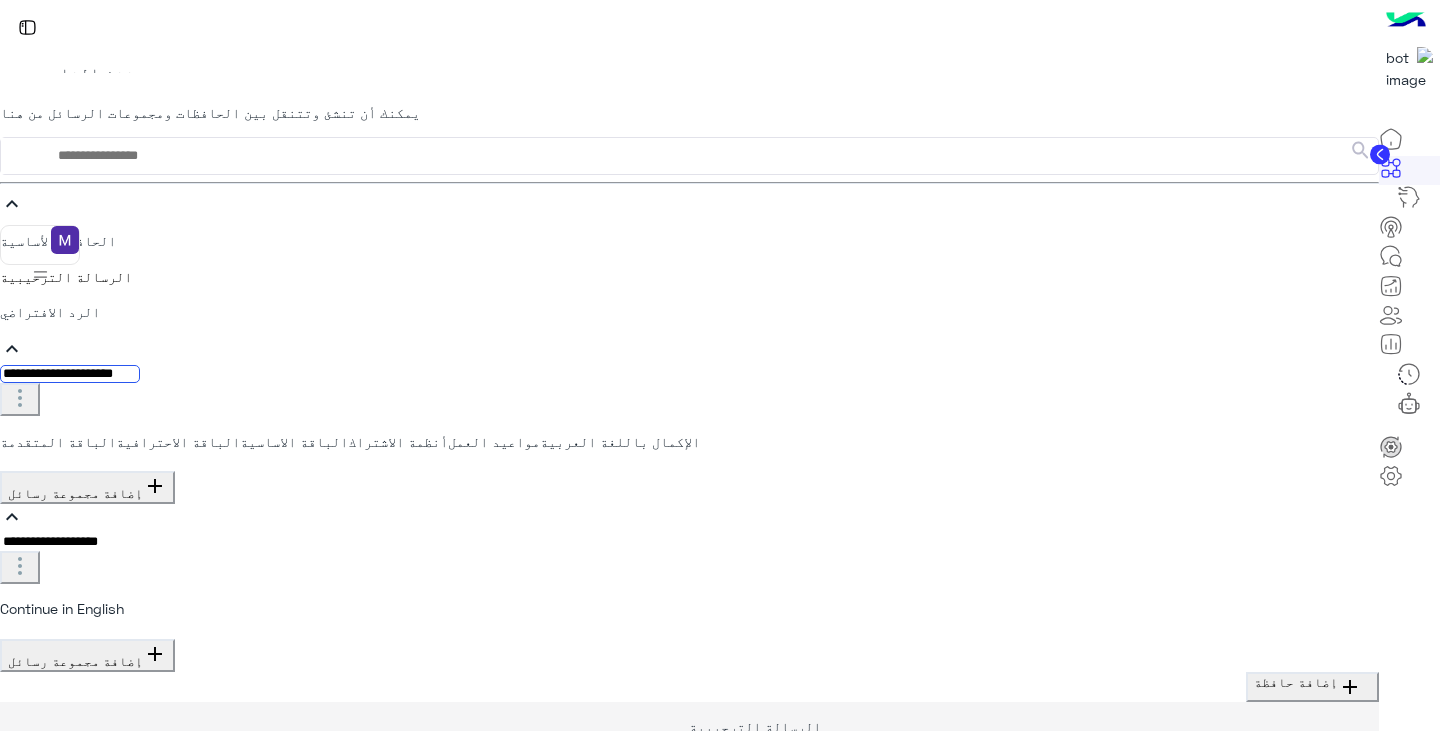 click on "**********" at bounding box center (689, 372) 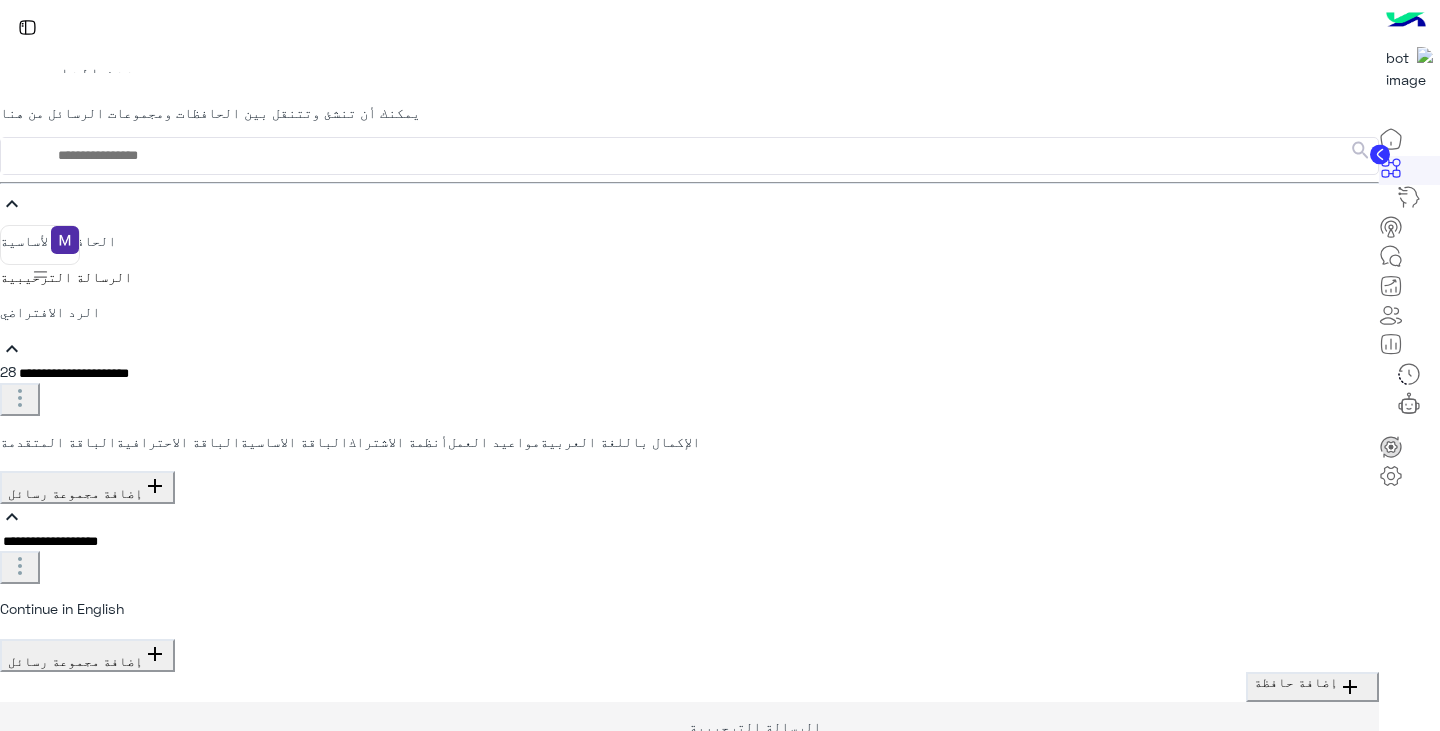 click on "**********" at bounding box center [689, 388] 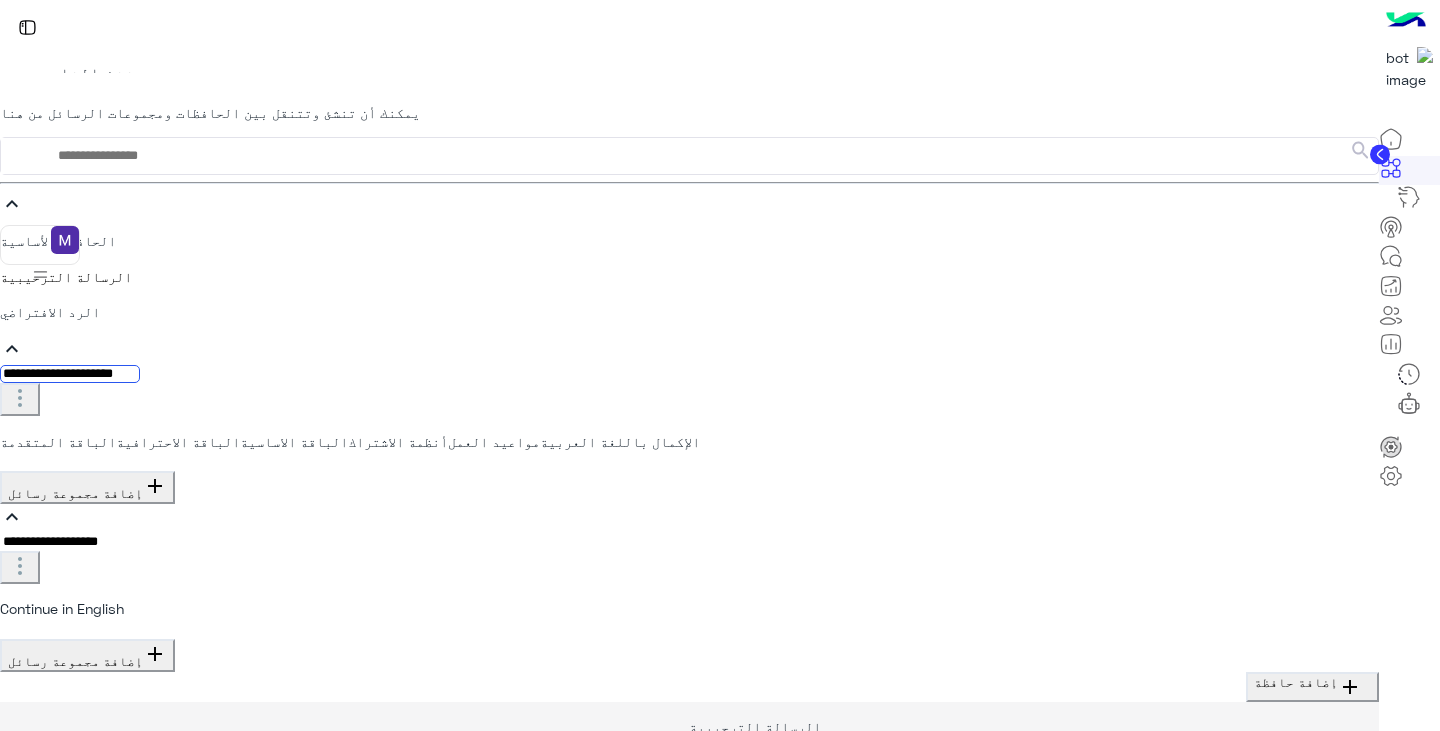 click on "**********" at bounding box center [689, 372] 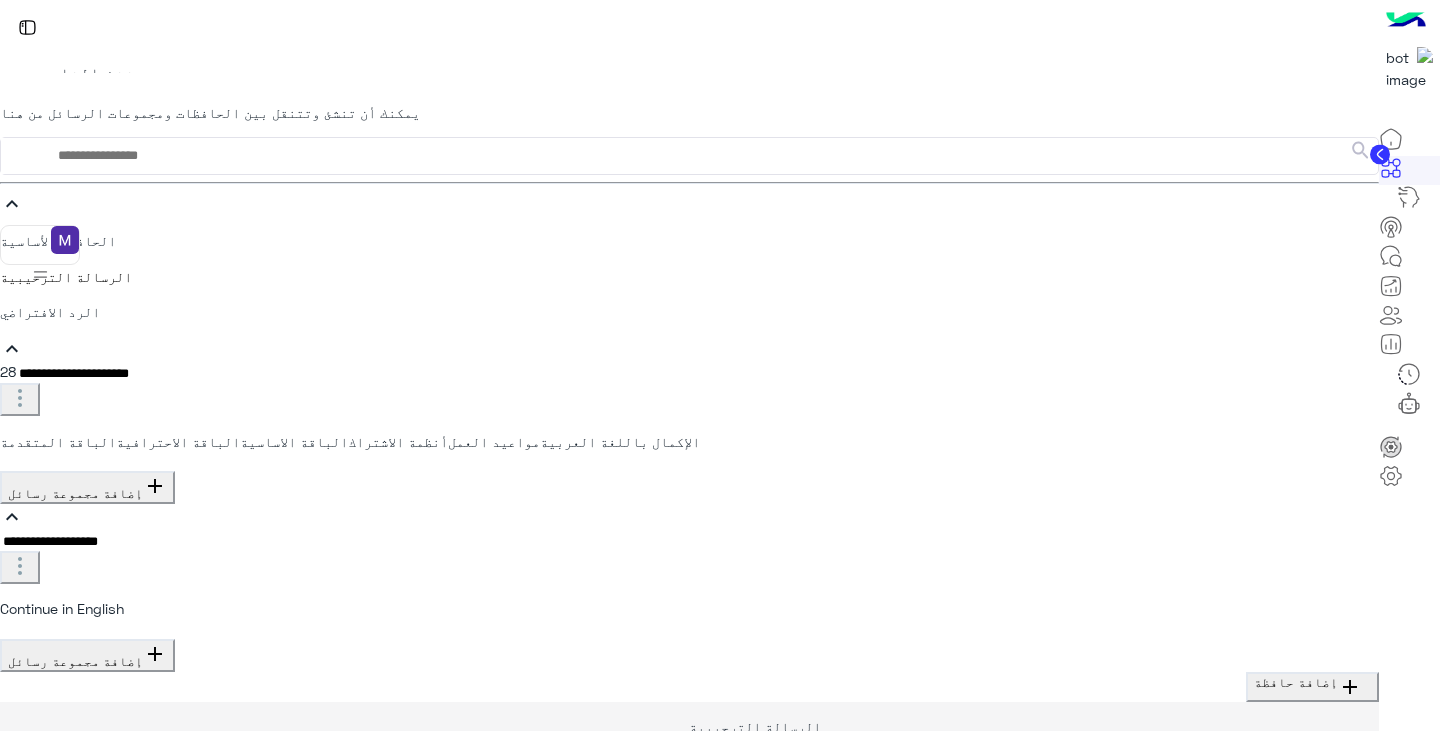 click on "**********" at bounding box center (689, 388) 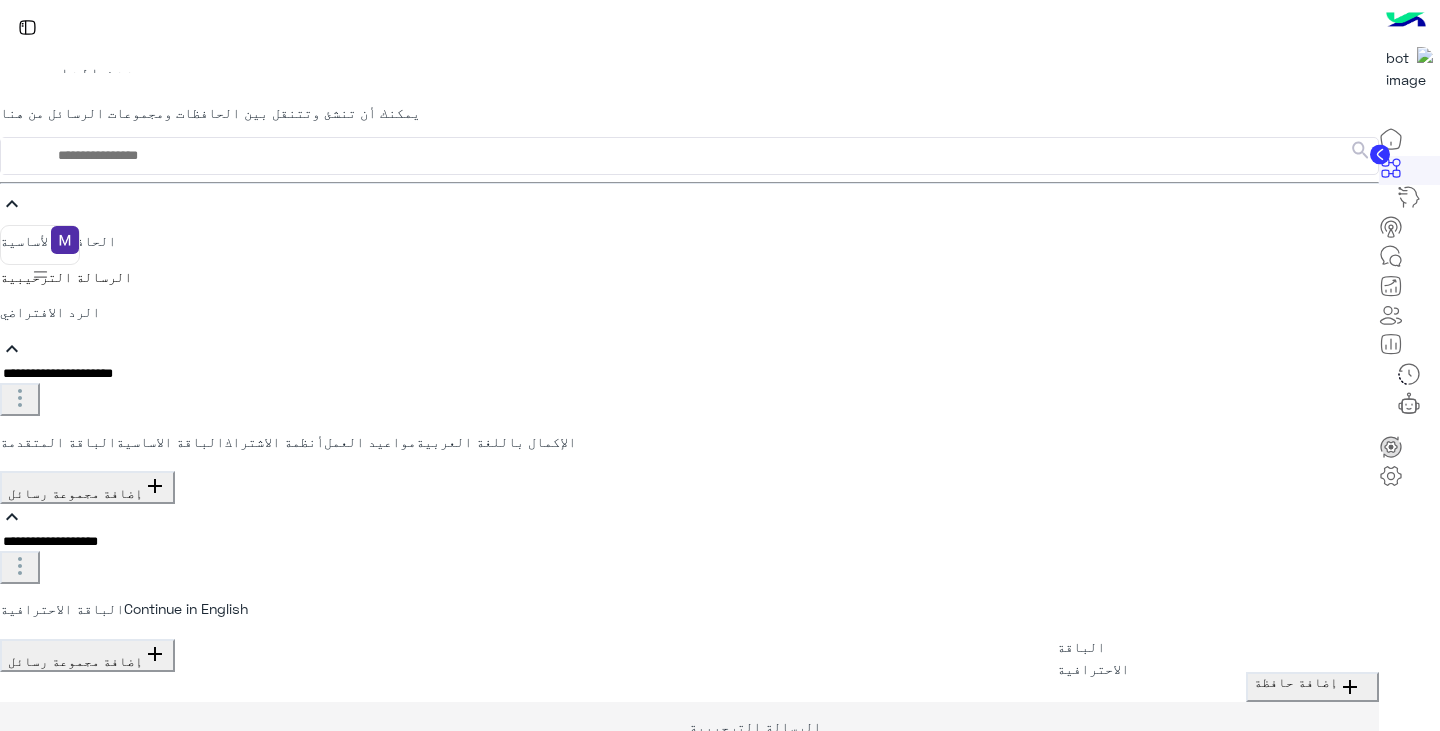 drag, startPoint x: 1161, startPoint y: 390, endPoint x: 1111, endPoint y: 630, distance: 245.15302 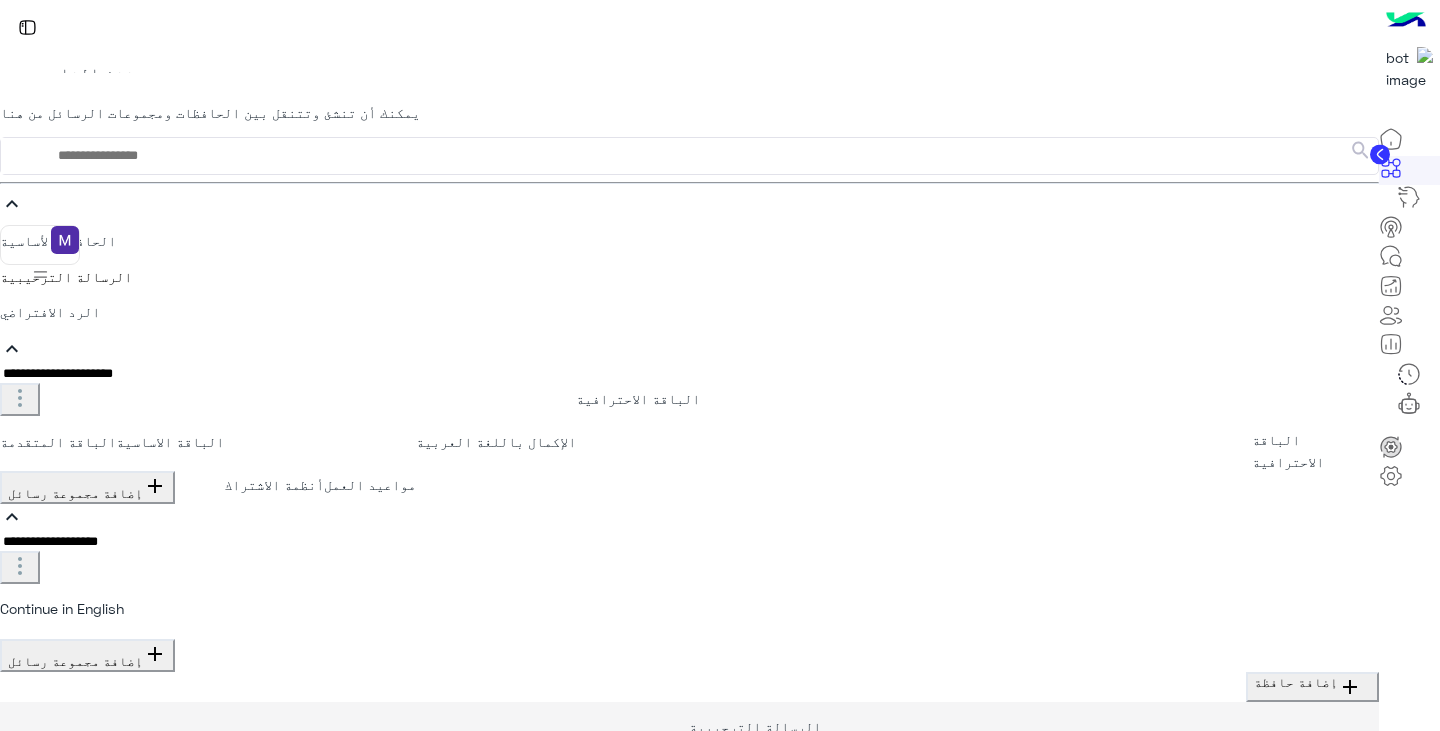 drag, startPoint x: 1114, startPoint y: 642, endPoint x: 1288, endPoint y: 437, distance: 268.88846 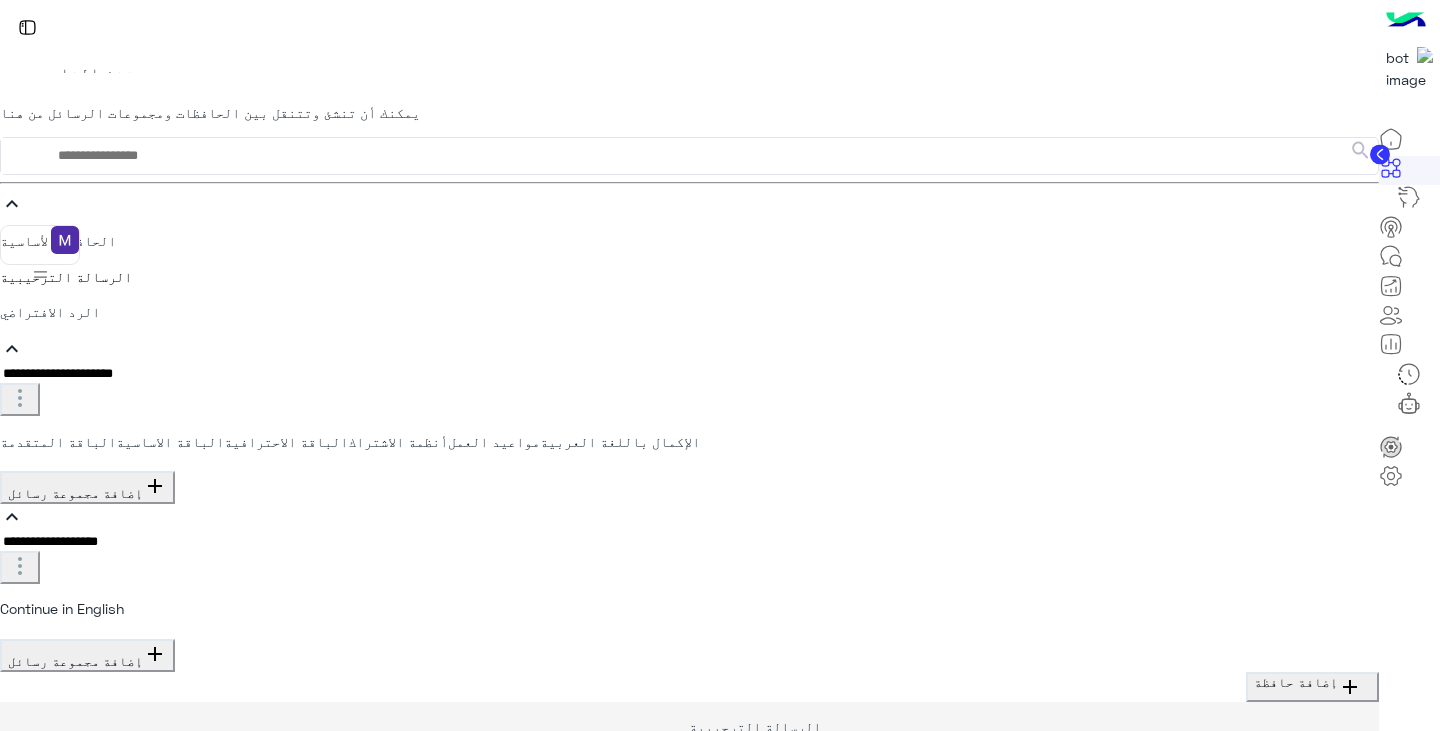 click at bounding box center (20, 398) 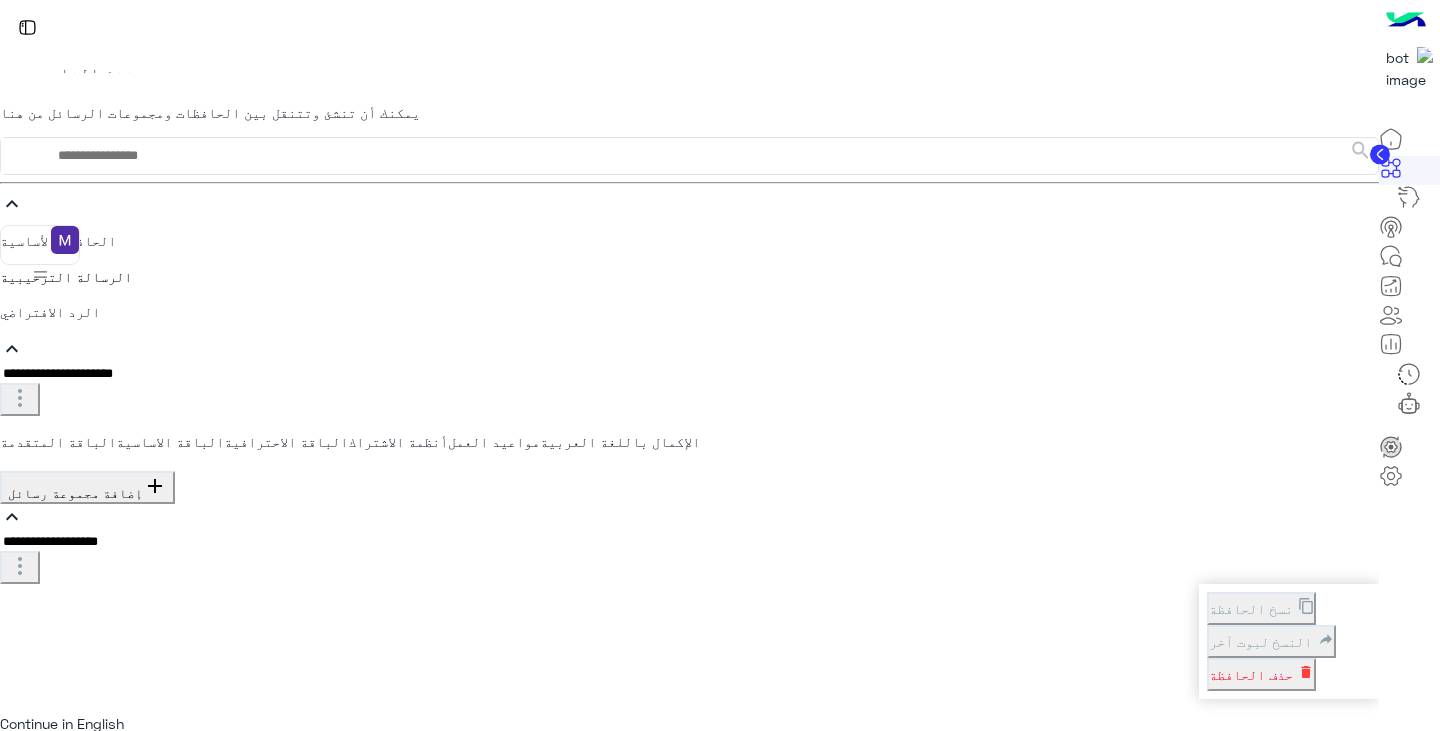 click on "نسخ الحافظة" at bounding box center [1253, 609] 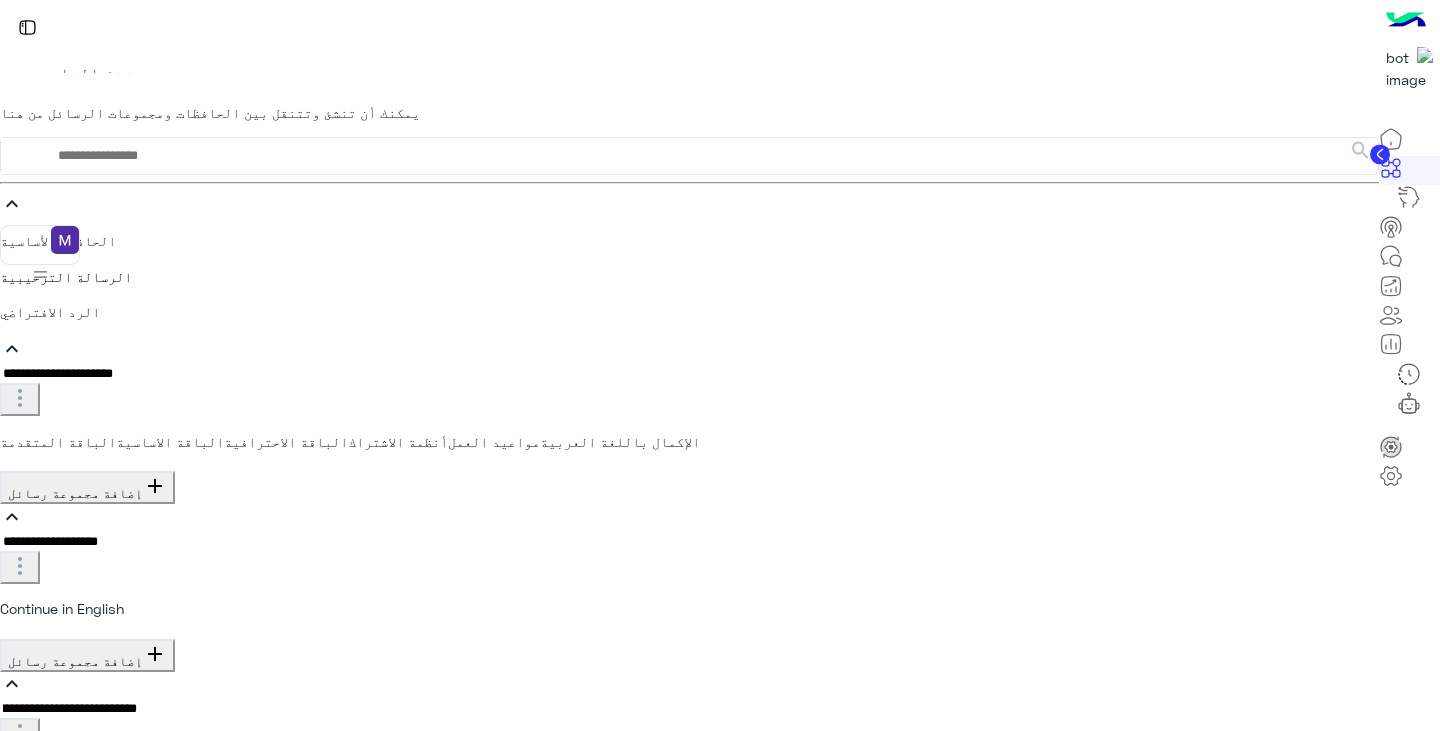 scroll, scrollTop: 270, scrollLeft: 0, axis: vertical 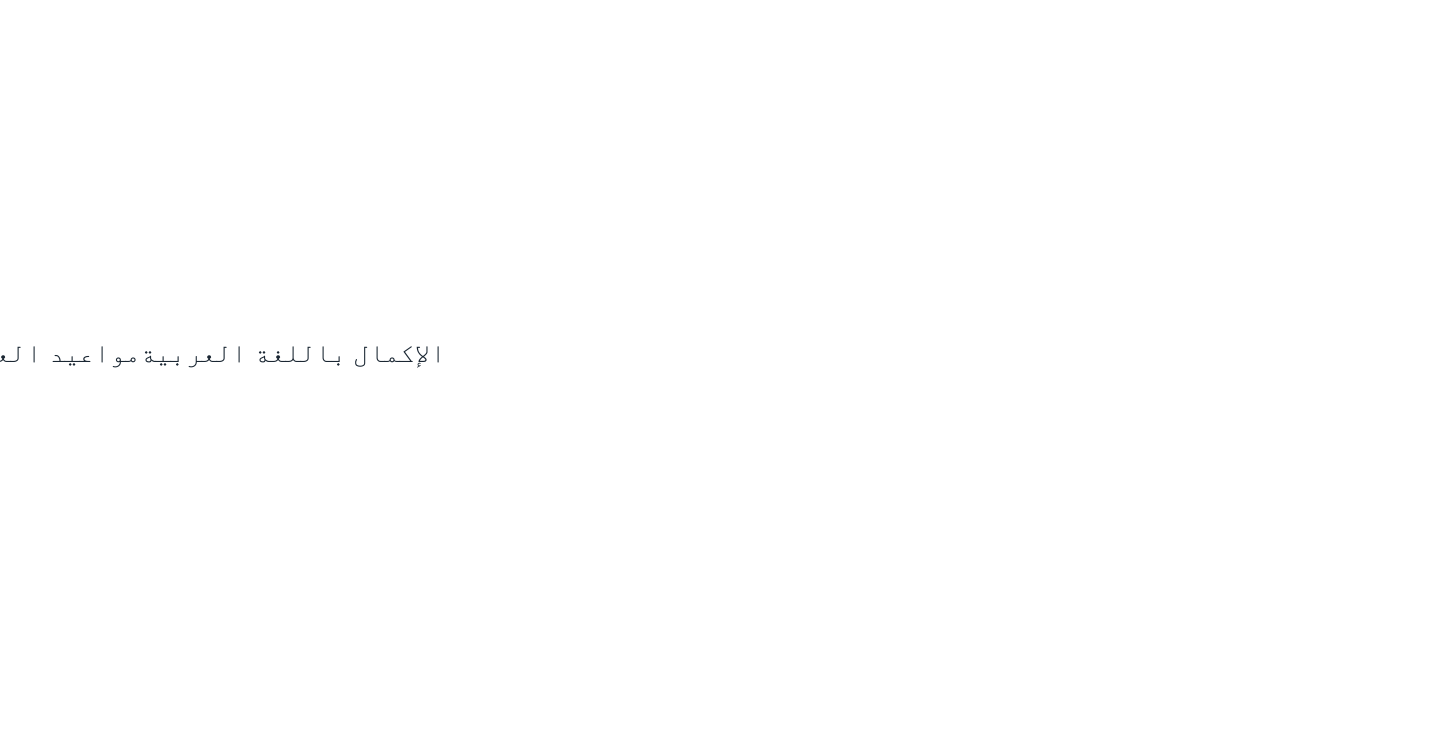 click at bounding box center (199, 1252) 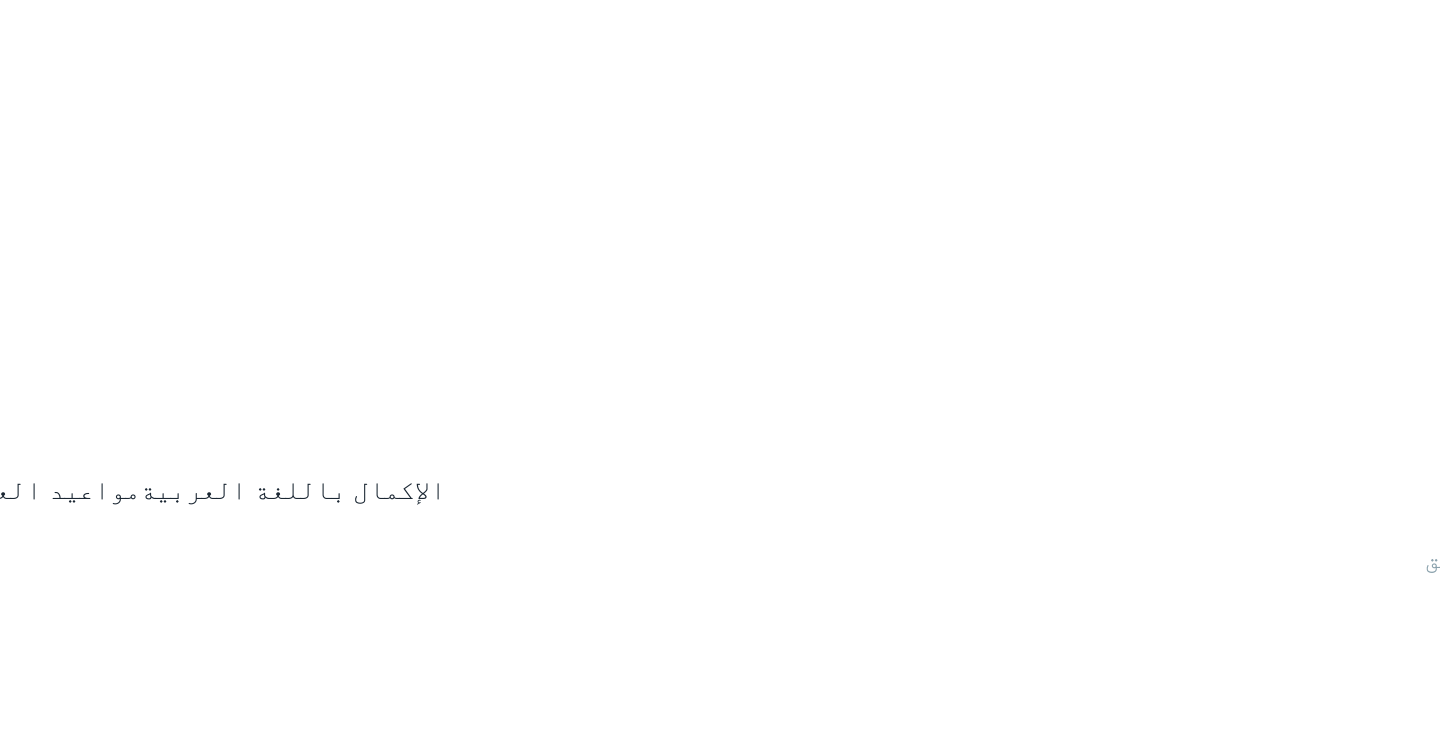 click on "أضف رسالة" at bounding box center [689, 1111] 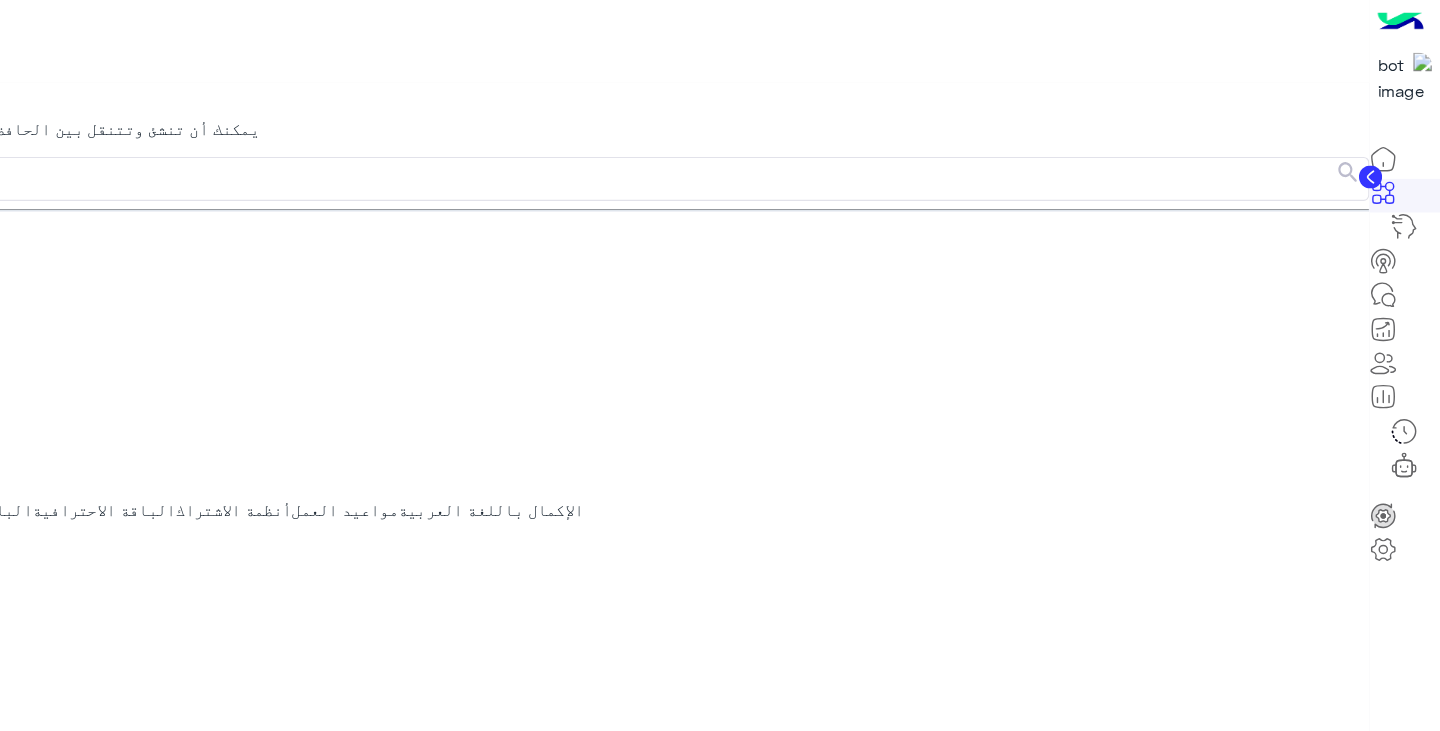 scroll, scrollTop: 0, scrollLeft: 0, axis: both 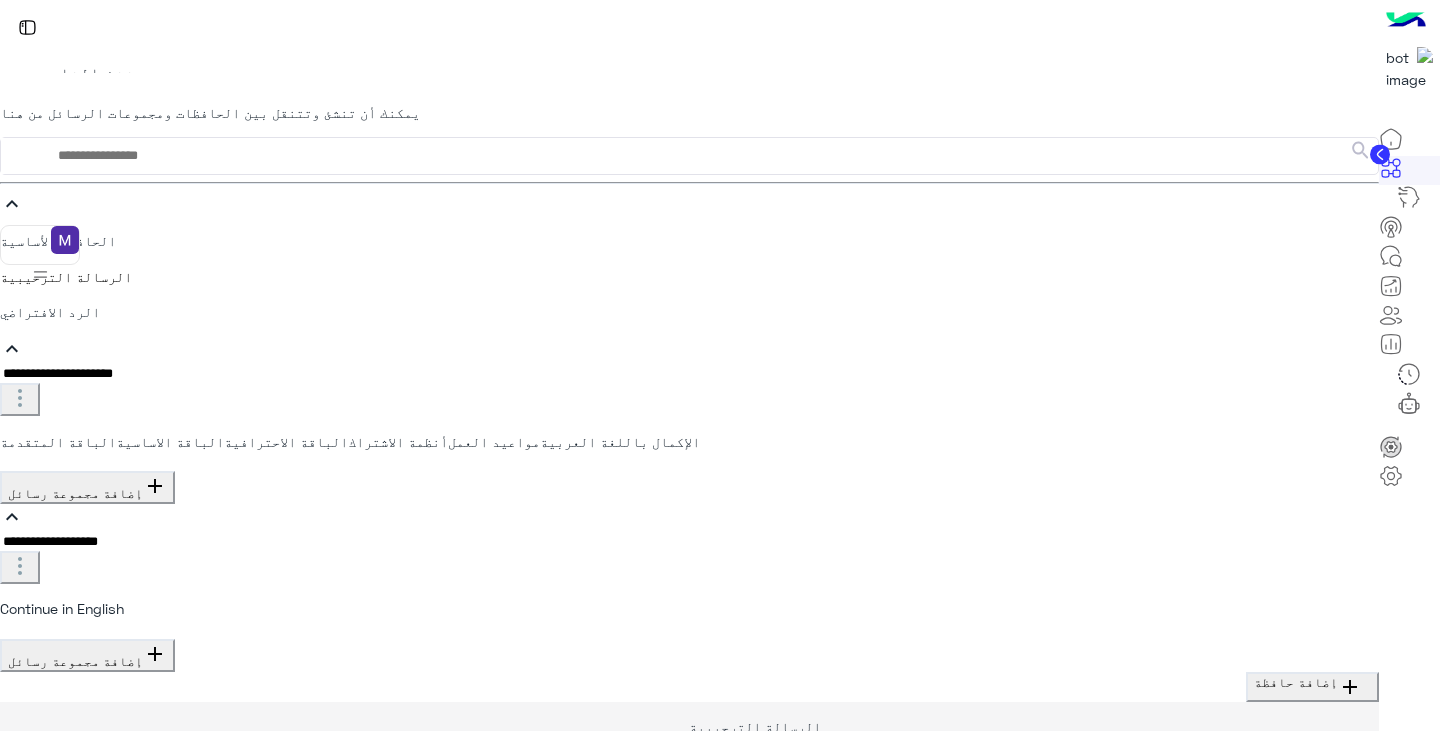 click at bounding box center (199, 1252) 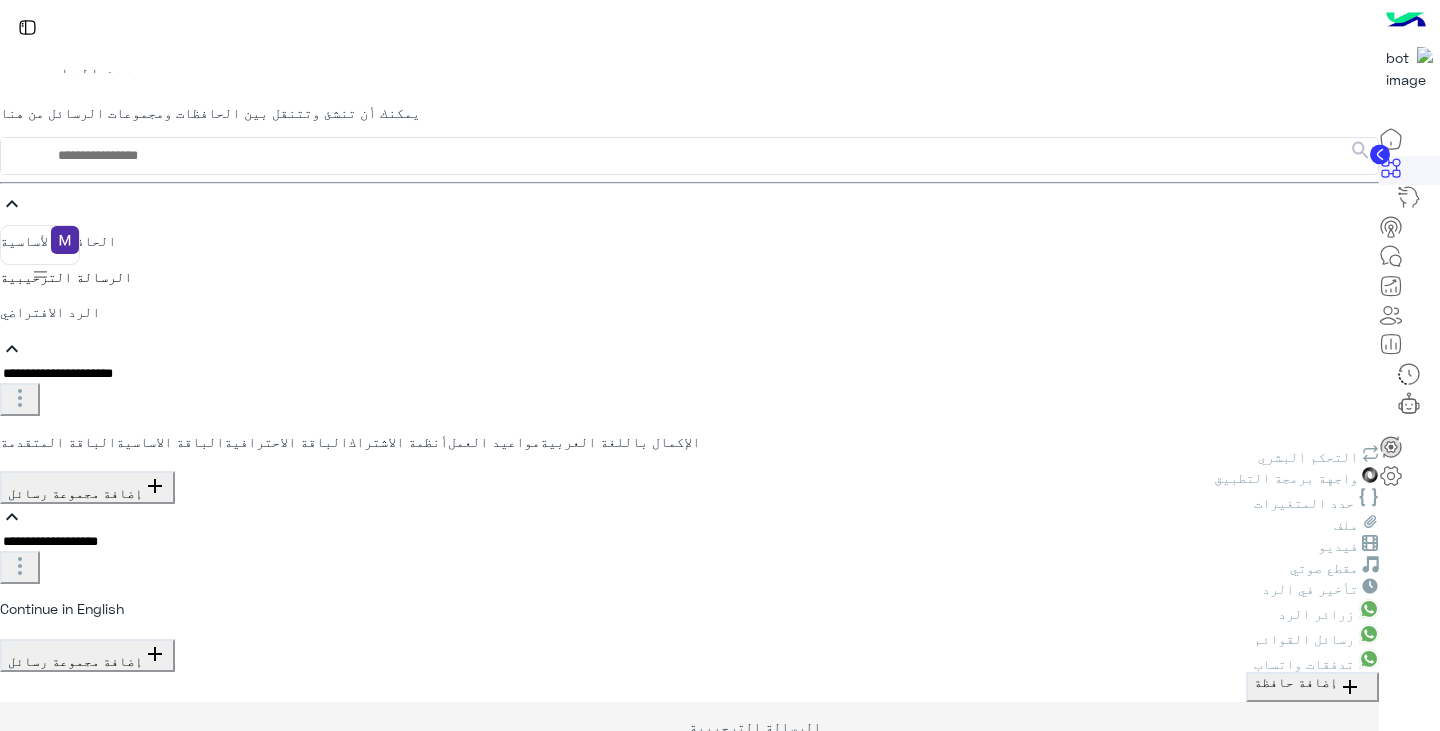 click on "**********" at bounding box center (689, 949) 